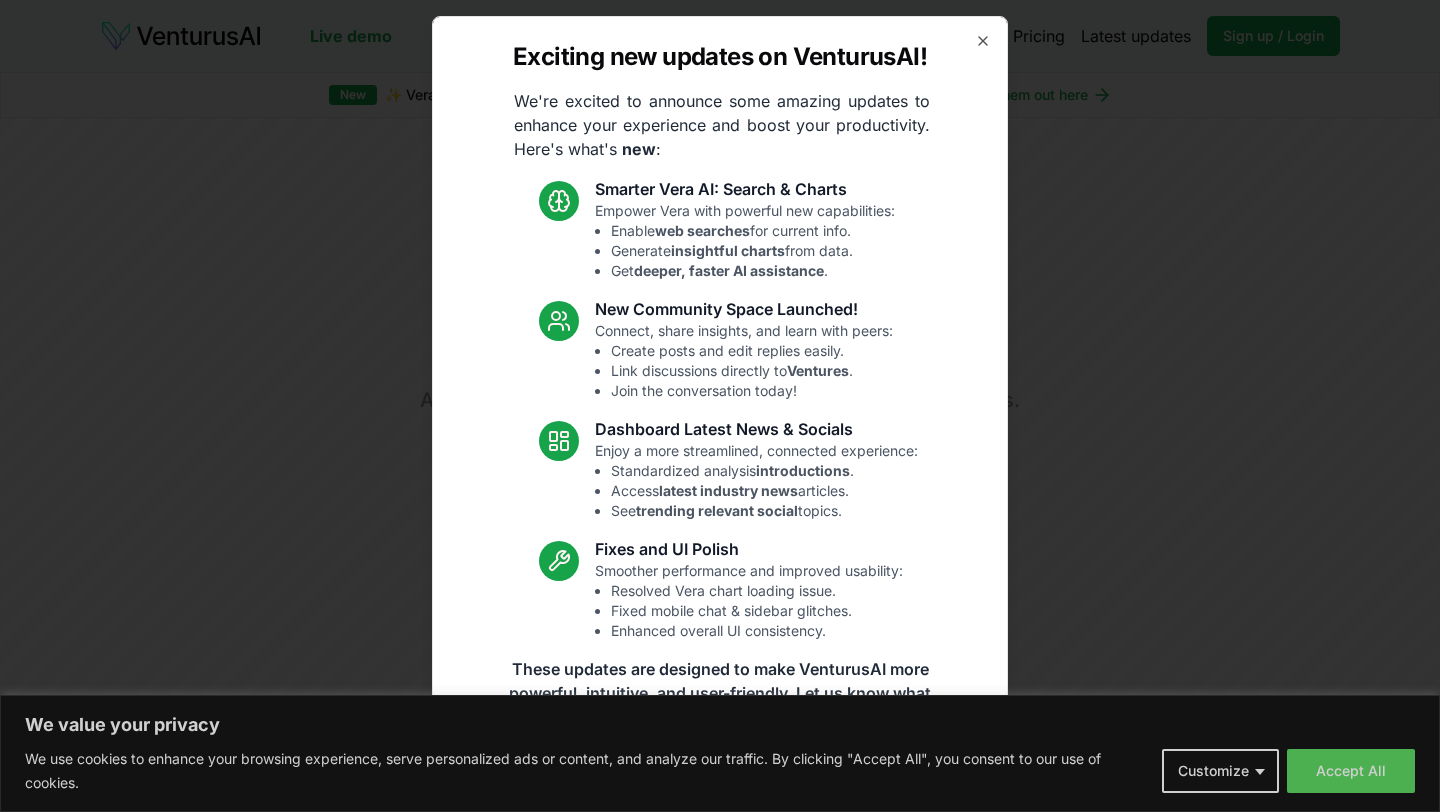 scroll, scrollTop: 0, scrollLeft: 0, axis: both 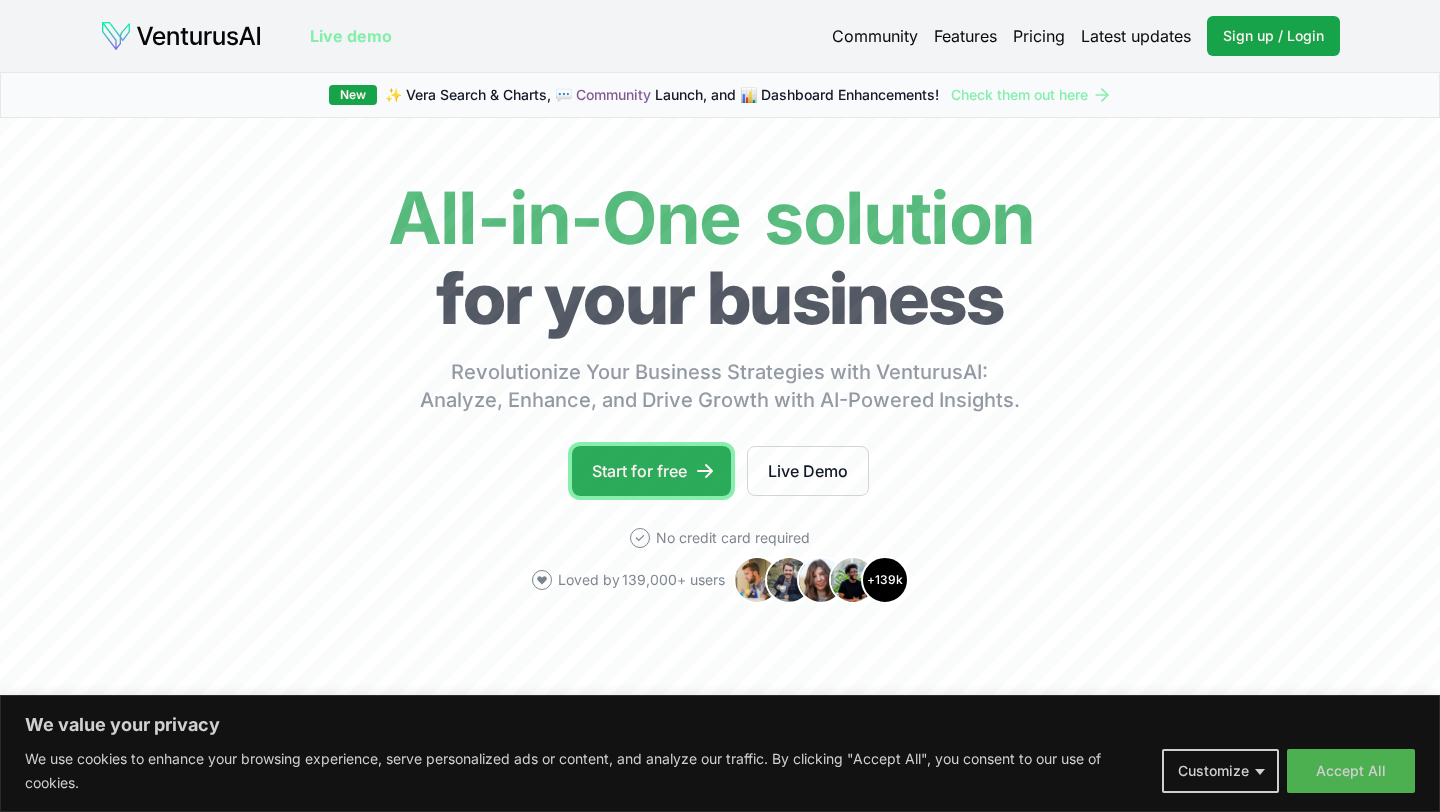 click on "Start for free" at bounding box center (651, 471) 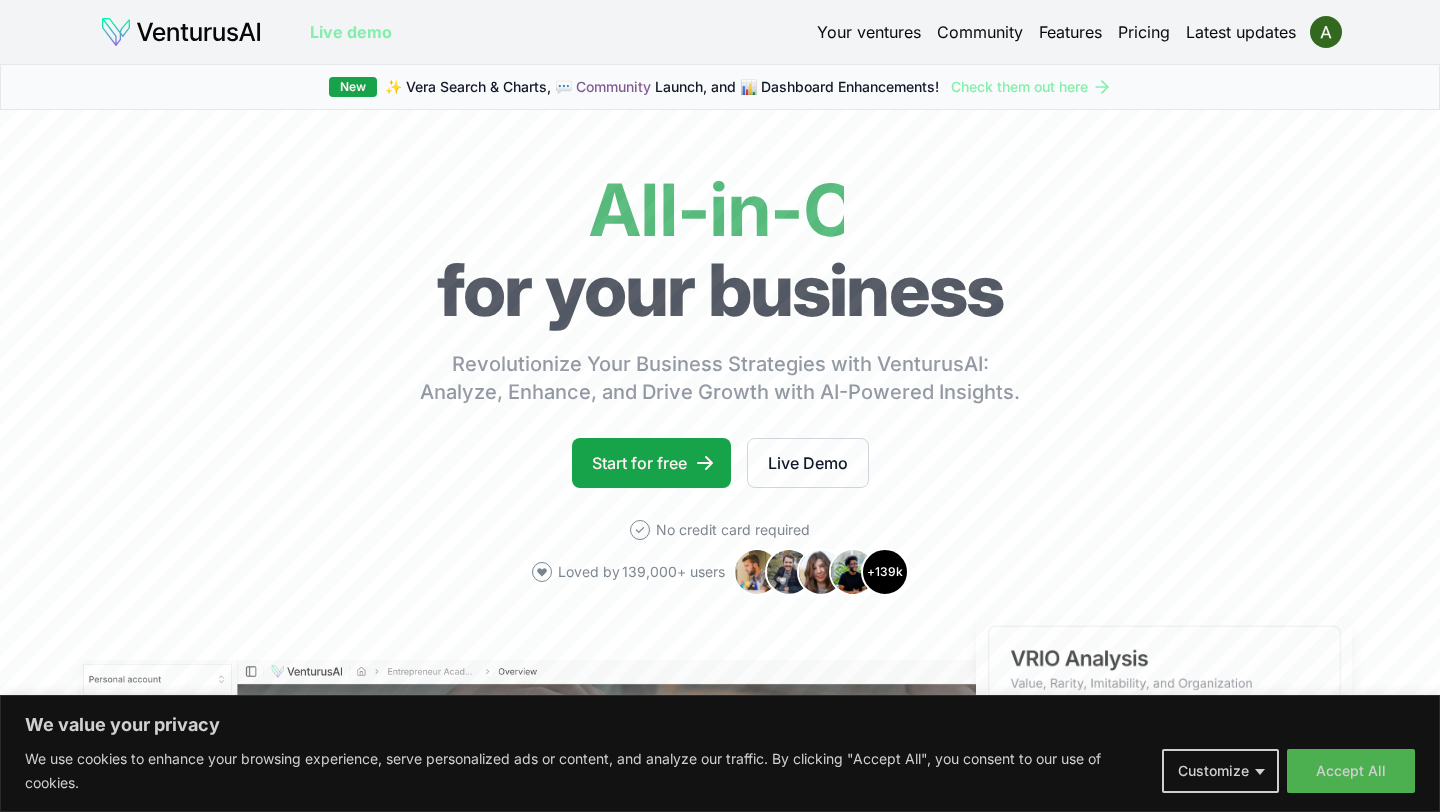 scroll, scrollTop: 1, scrollLeft: 0, axis: vertical 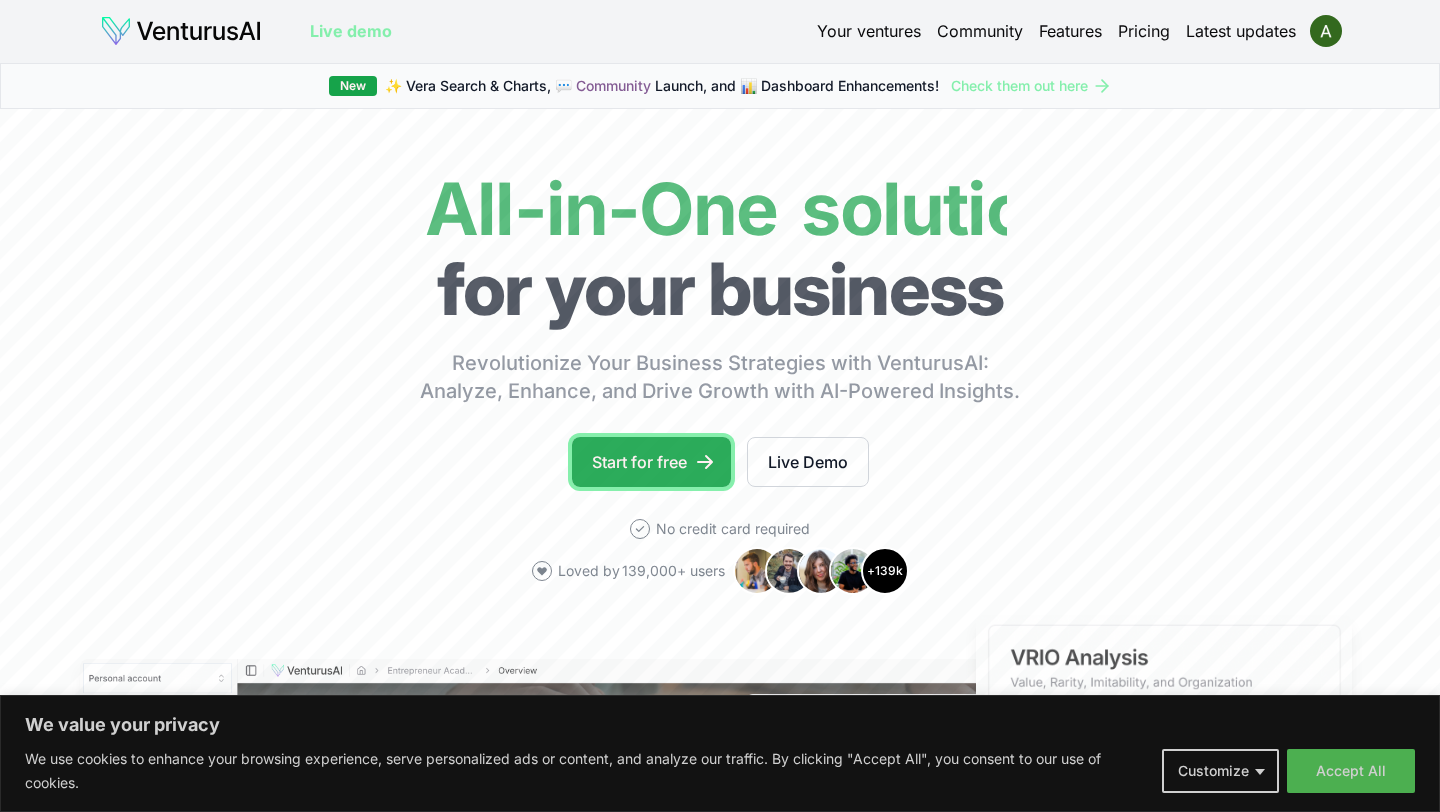click on "Start for free" at bounding box center (651, 462) 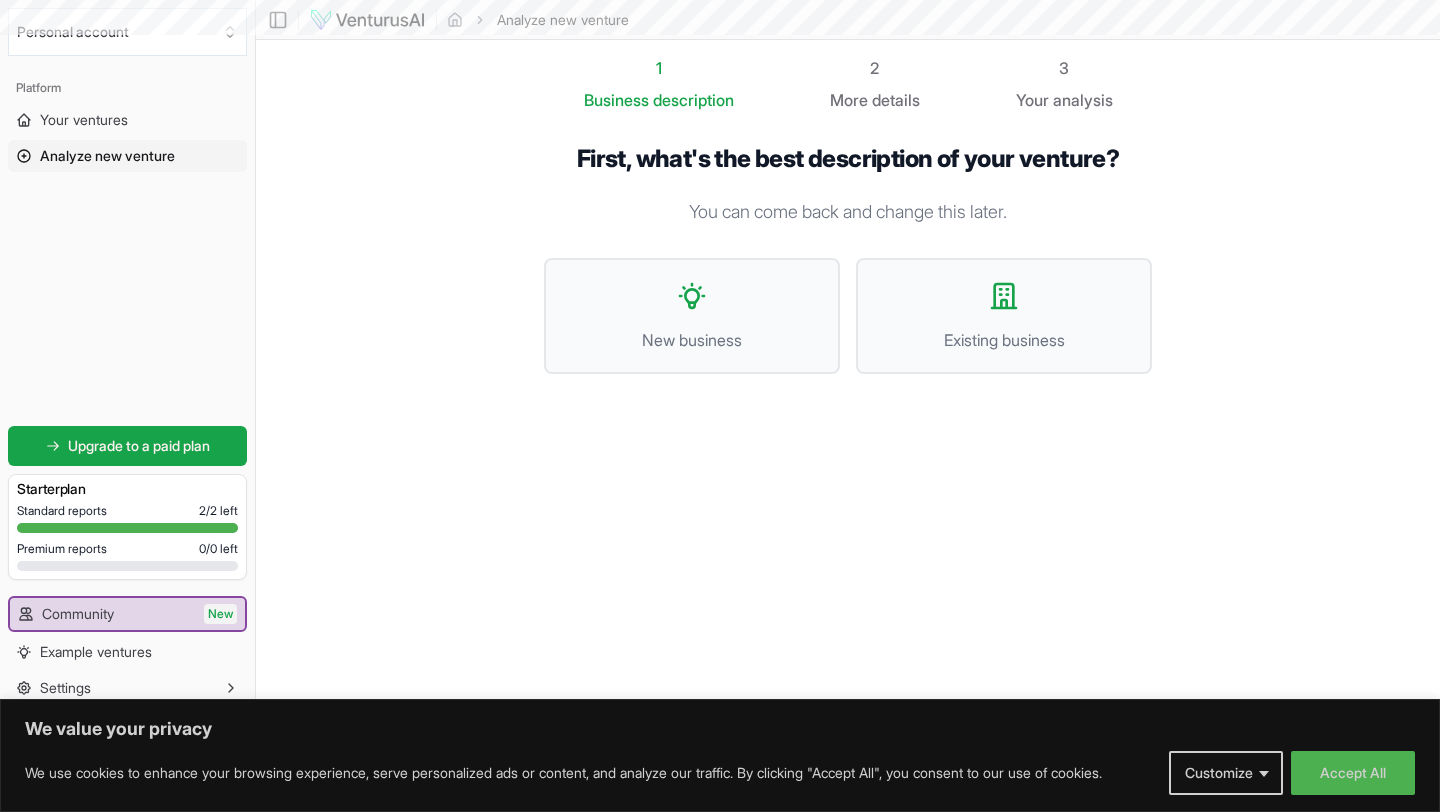 scroll, scrollTop: 0, scrollLeft: 0, axis: both 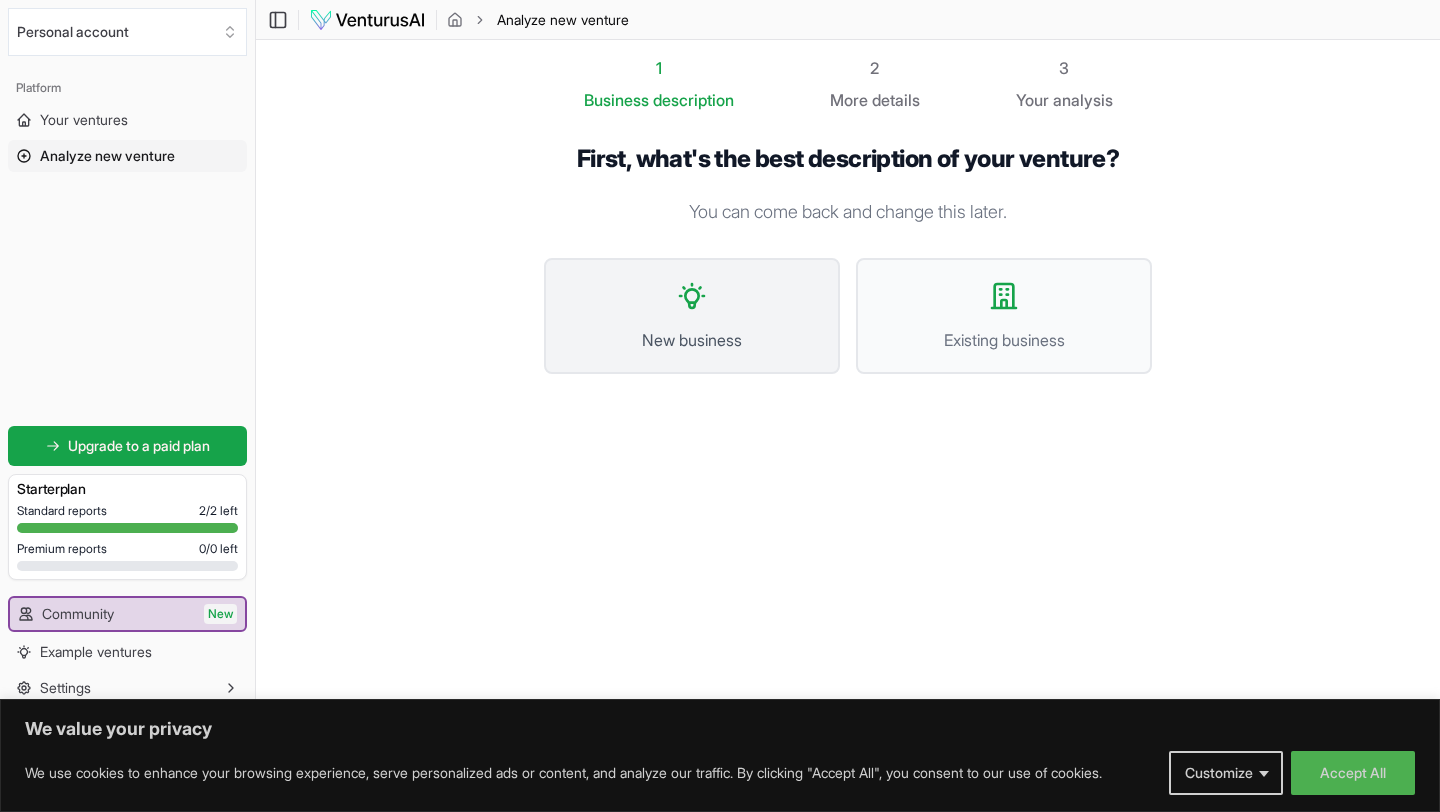 click on "New business" at bounding box center (692, 340) 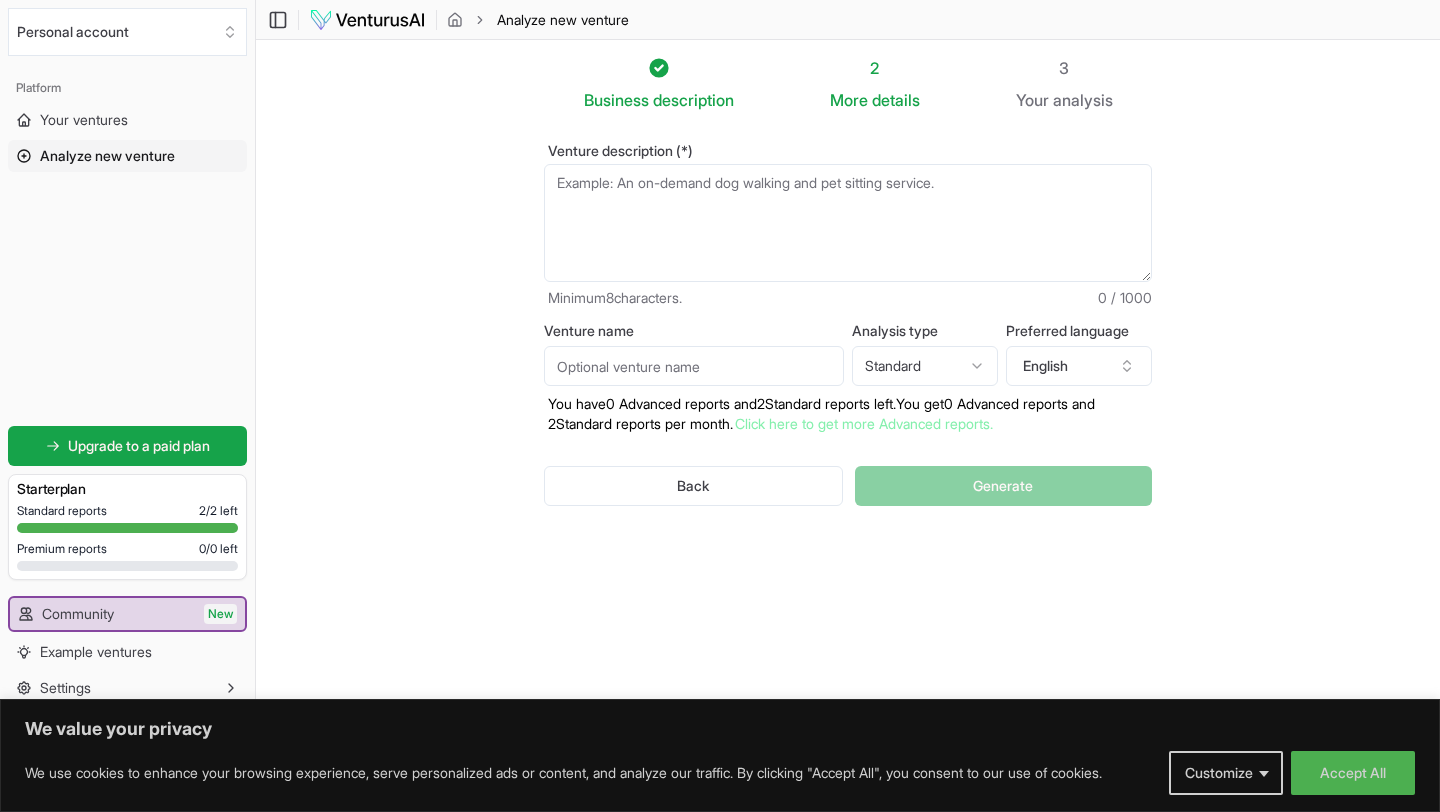 click on "Venture description (*)" at bounding box center (848, 223) 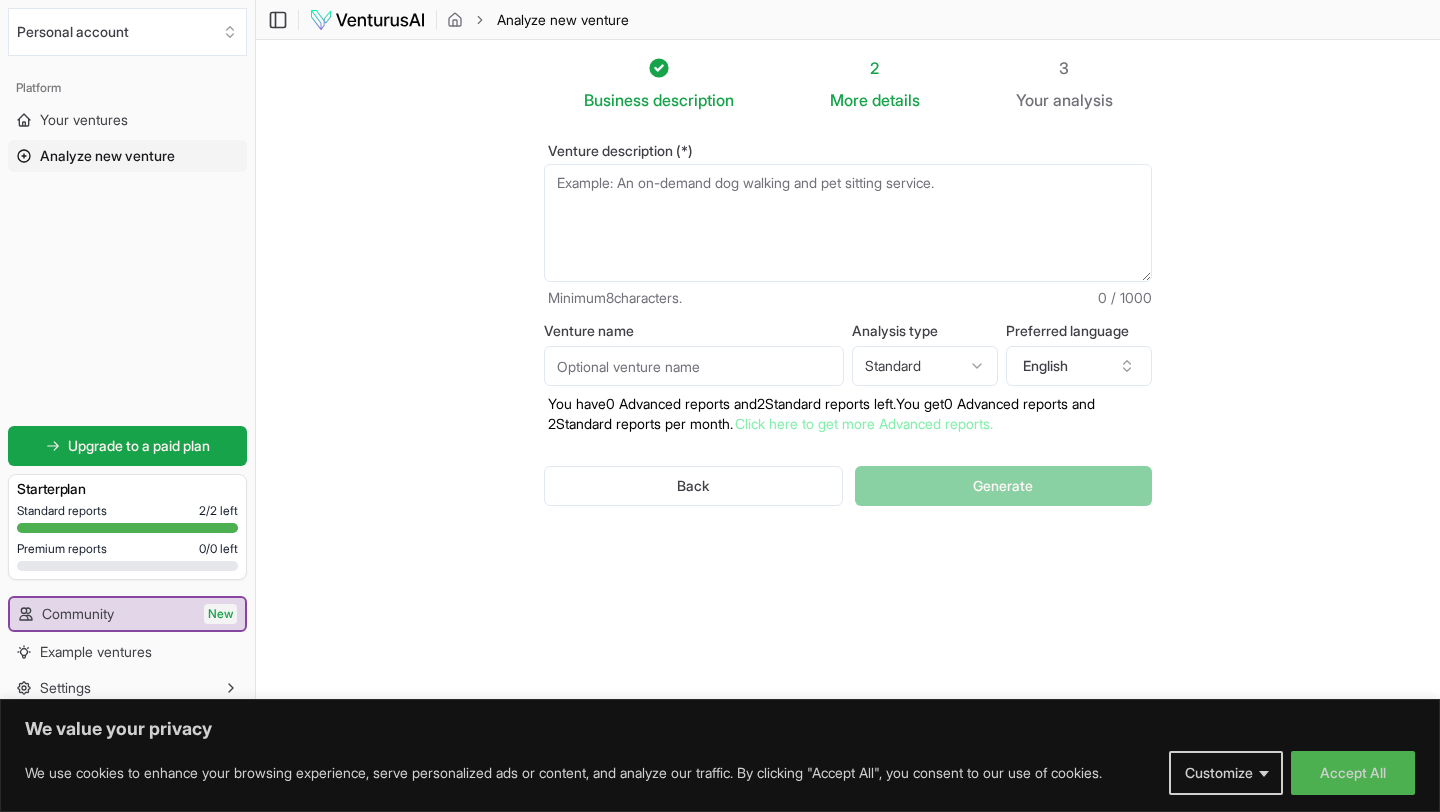 click on "Venture name" at bounding box center [694, 366] 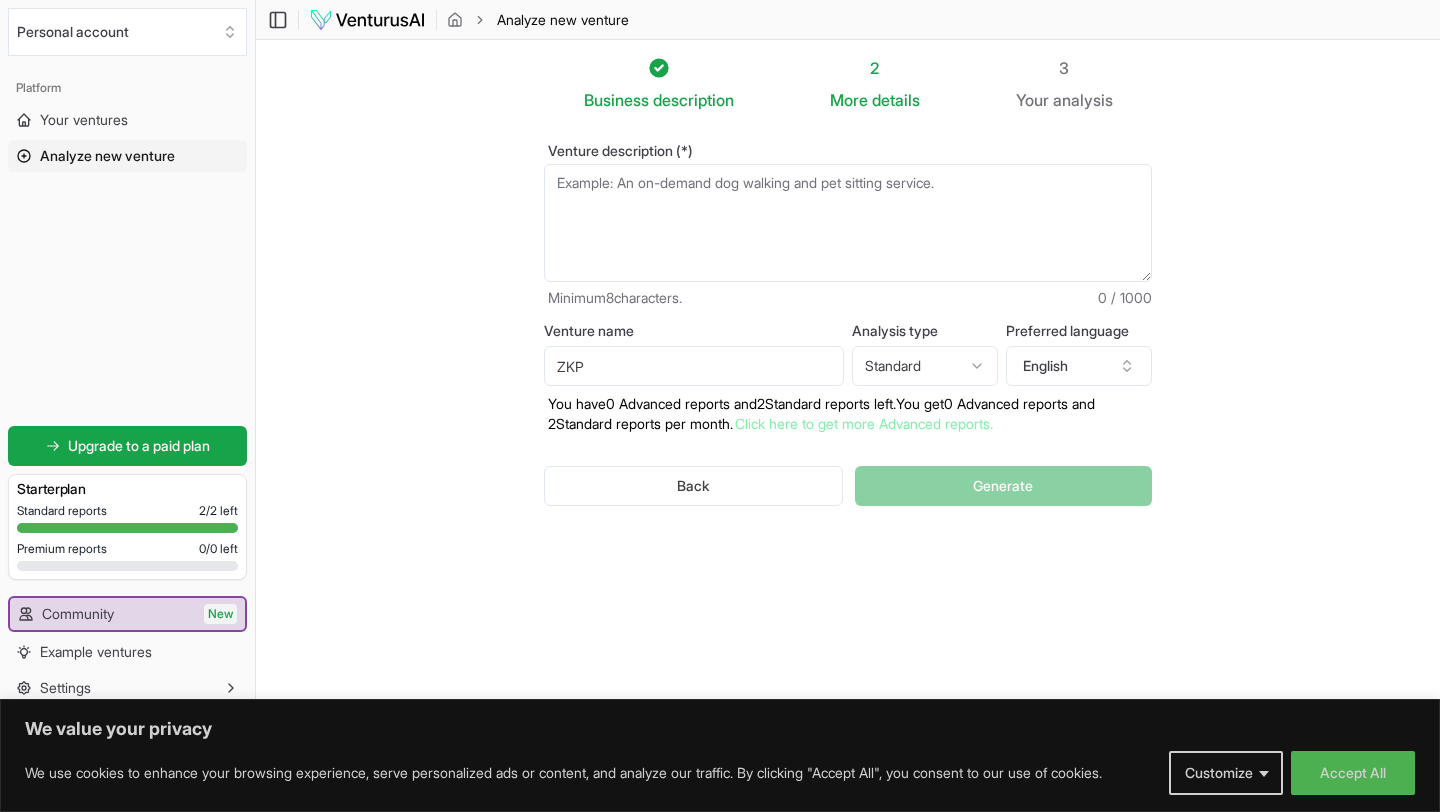 click on "ZKP" at bounding box center [694, 366] 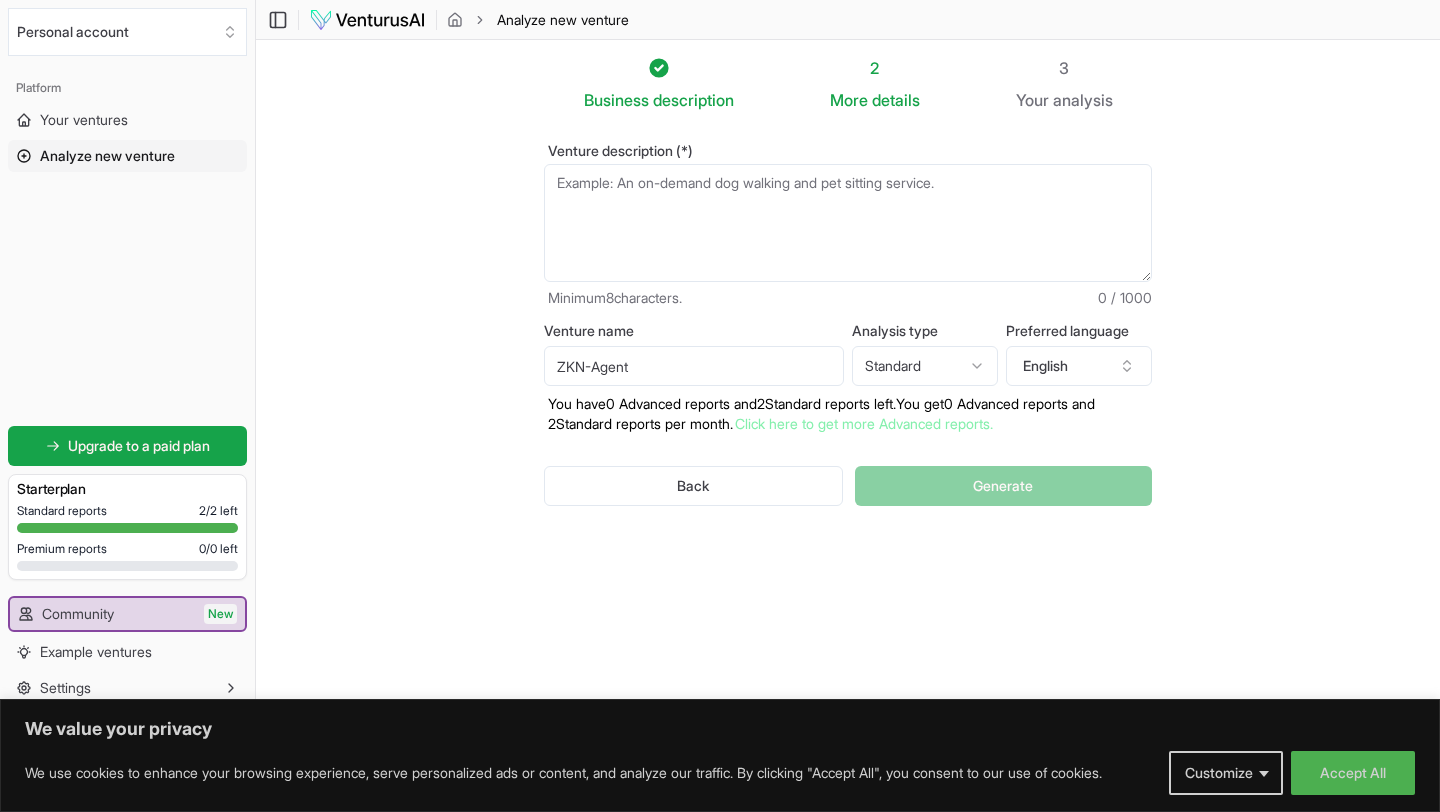 type on "ZKN-Agent" 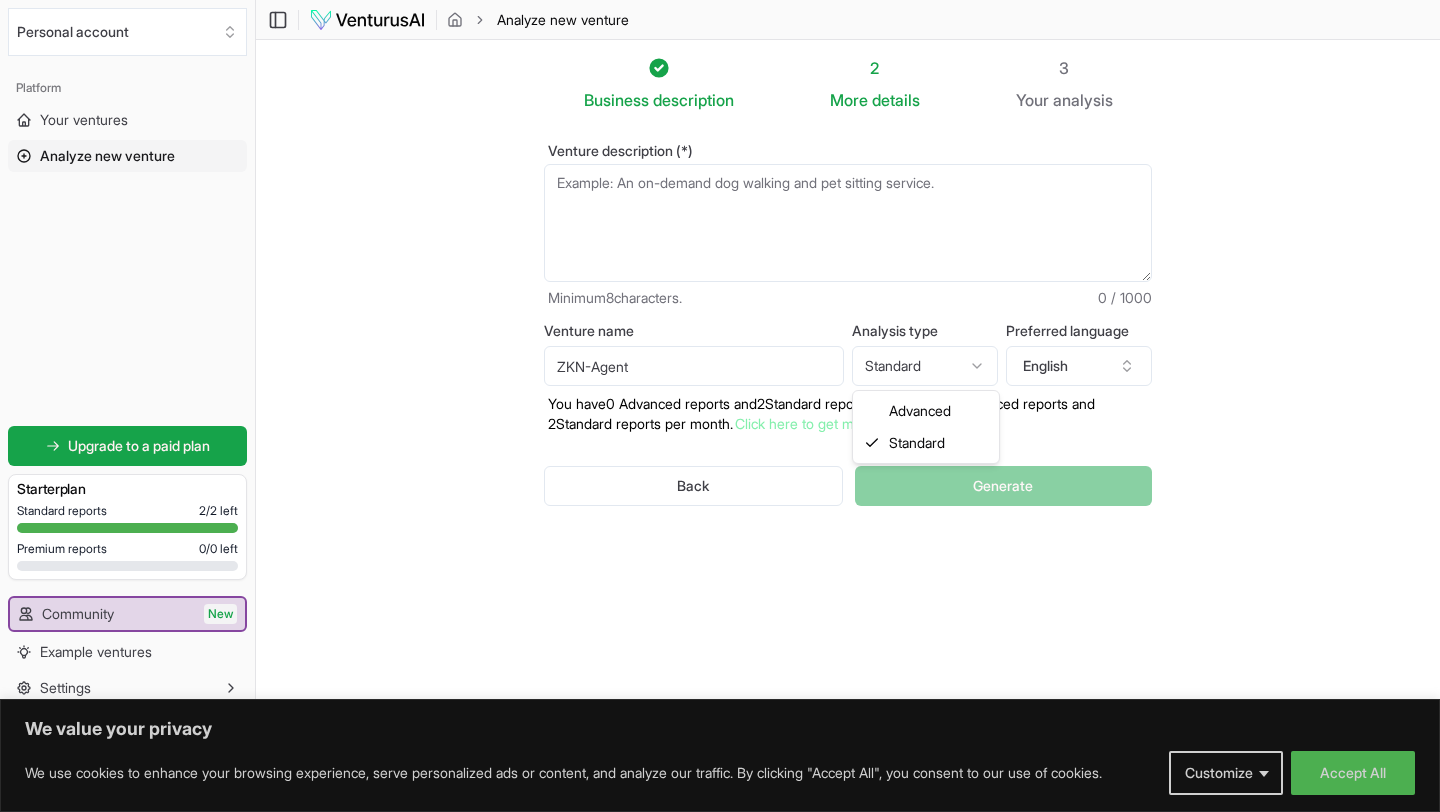 select on "advanced" 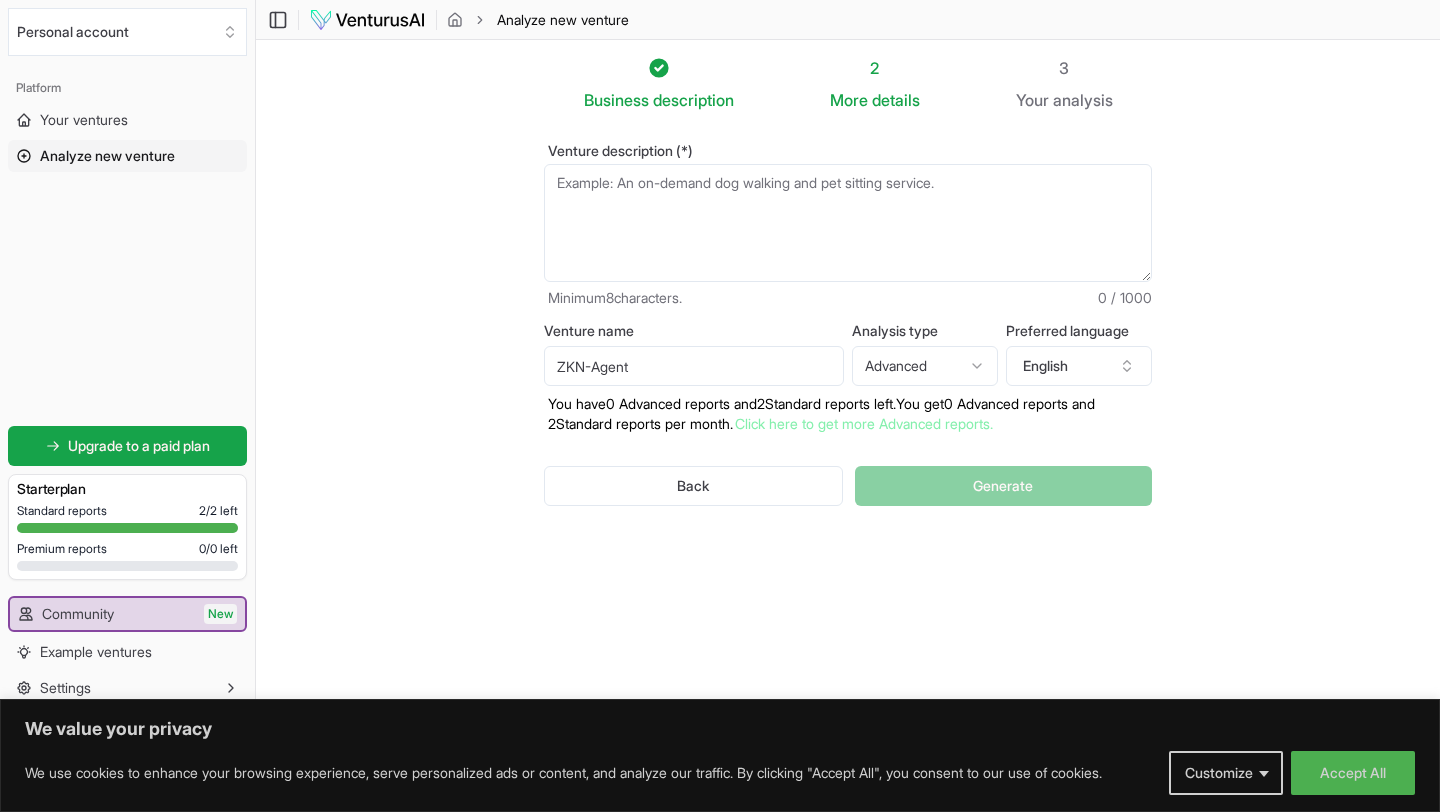 click on "Preferred language English" at bounding box center (1079, 355) 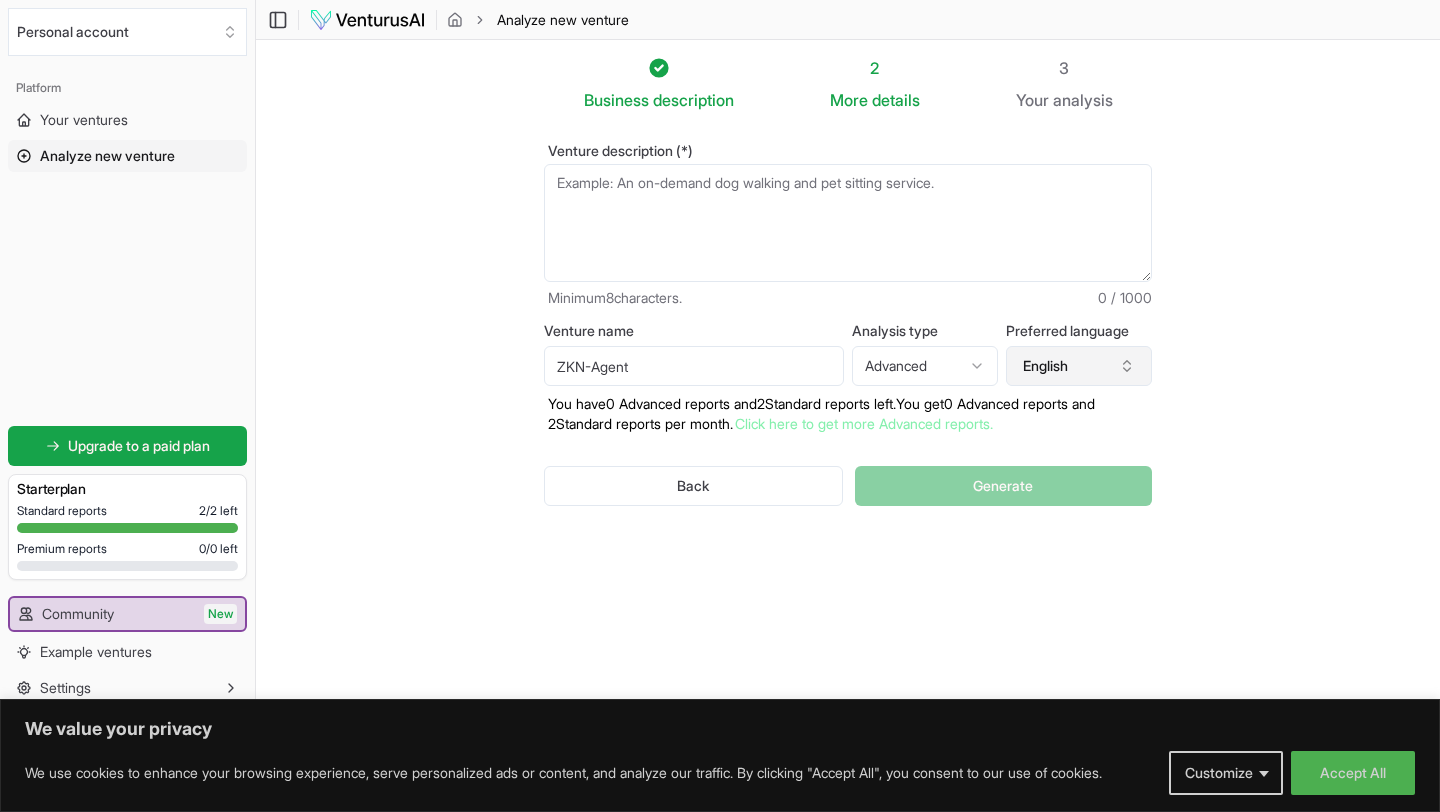 click on "English" at bounding box center [1079, 366] 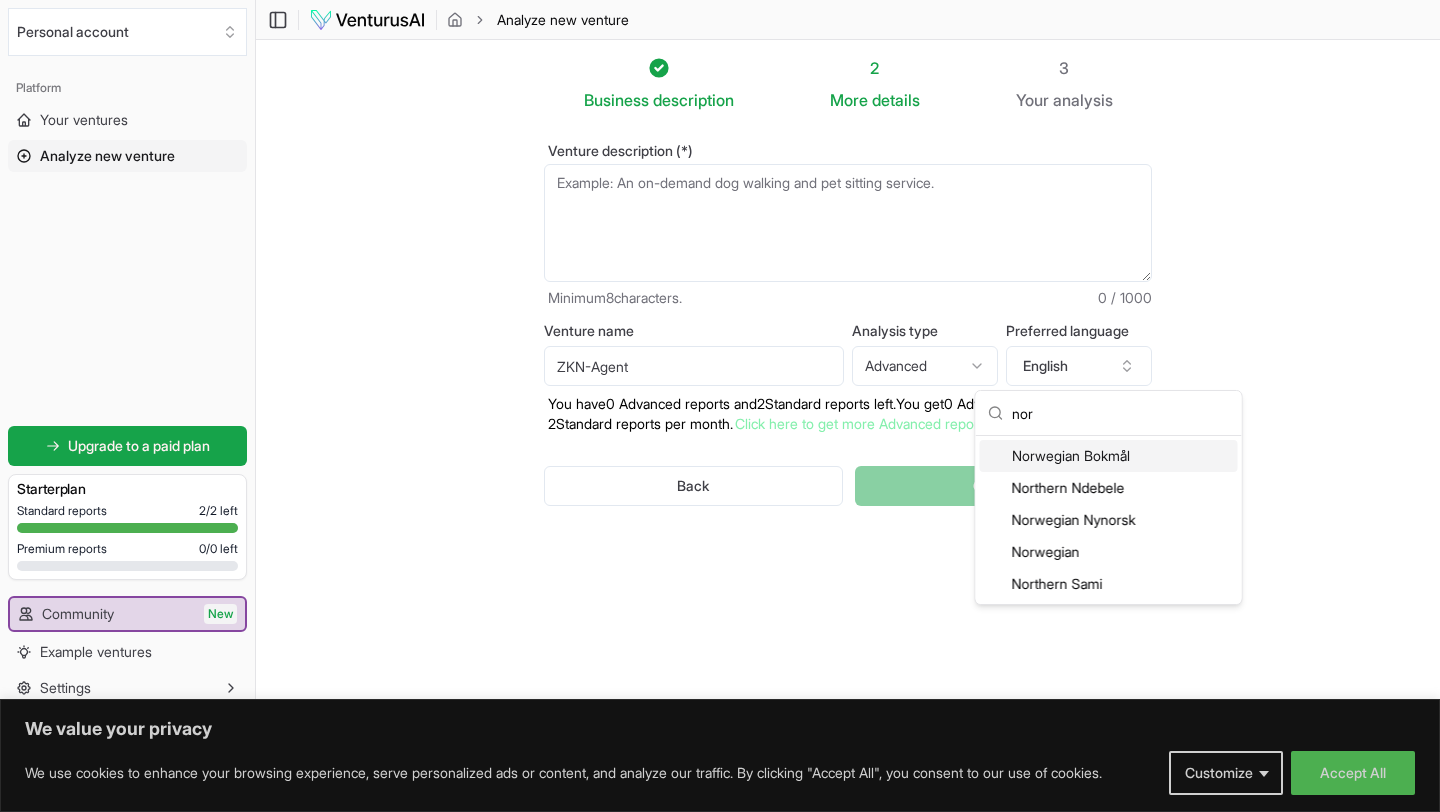type on "nor" 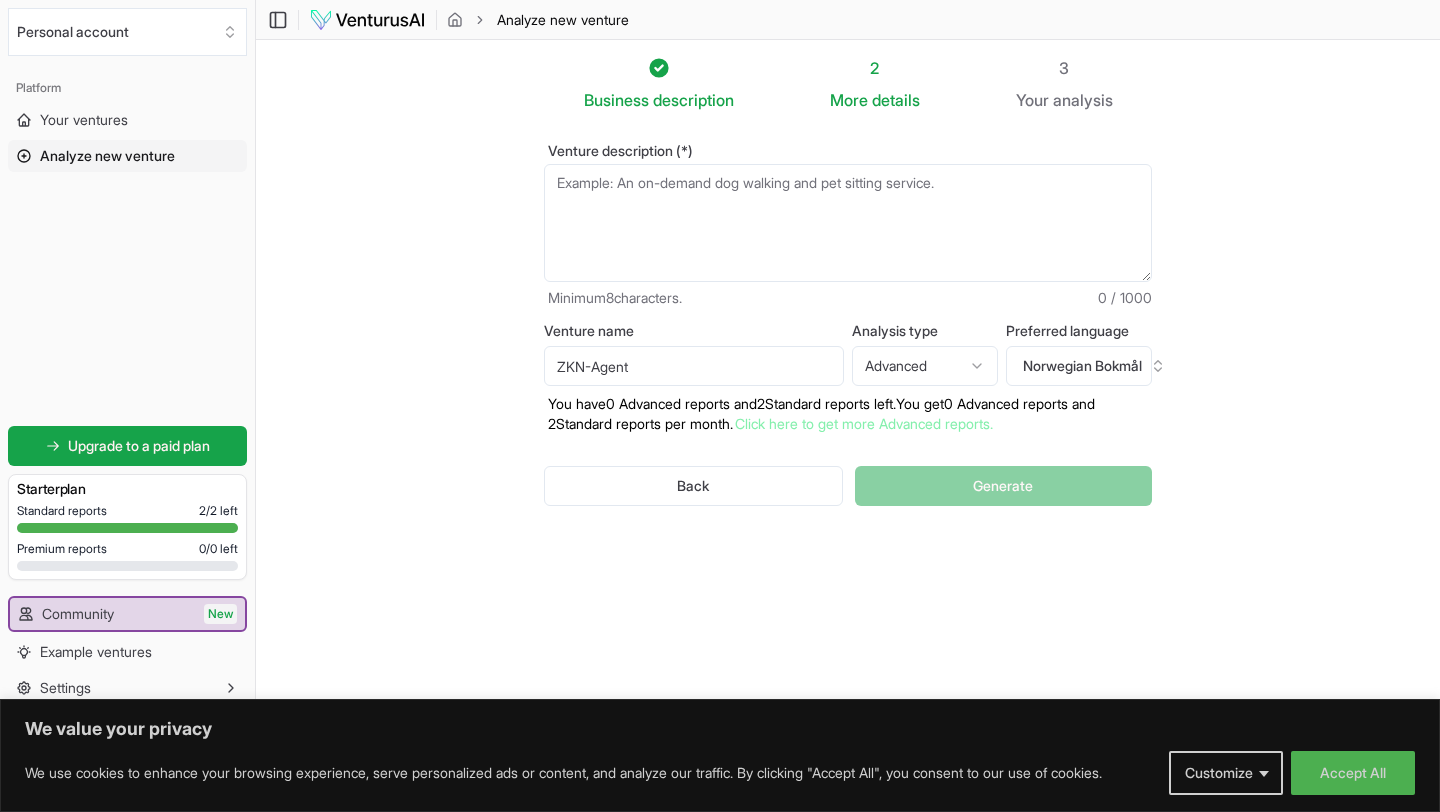 click on "Venture description (*)" at bounding box center (848, 223) 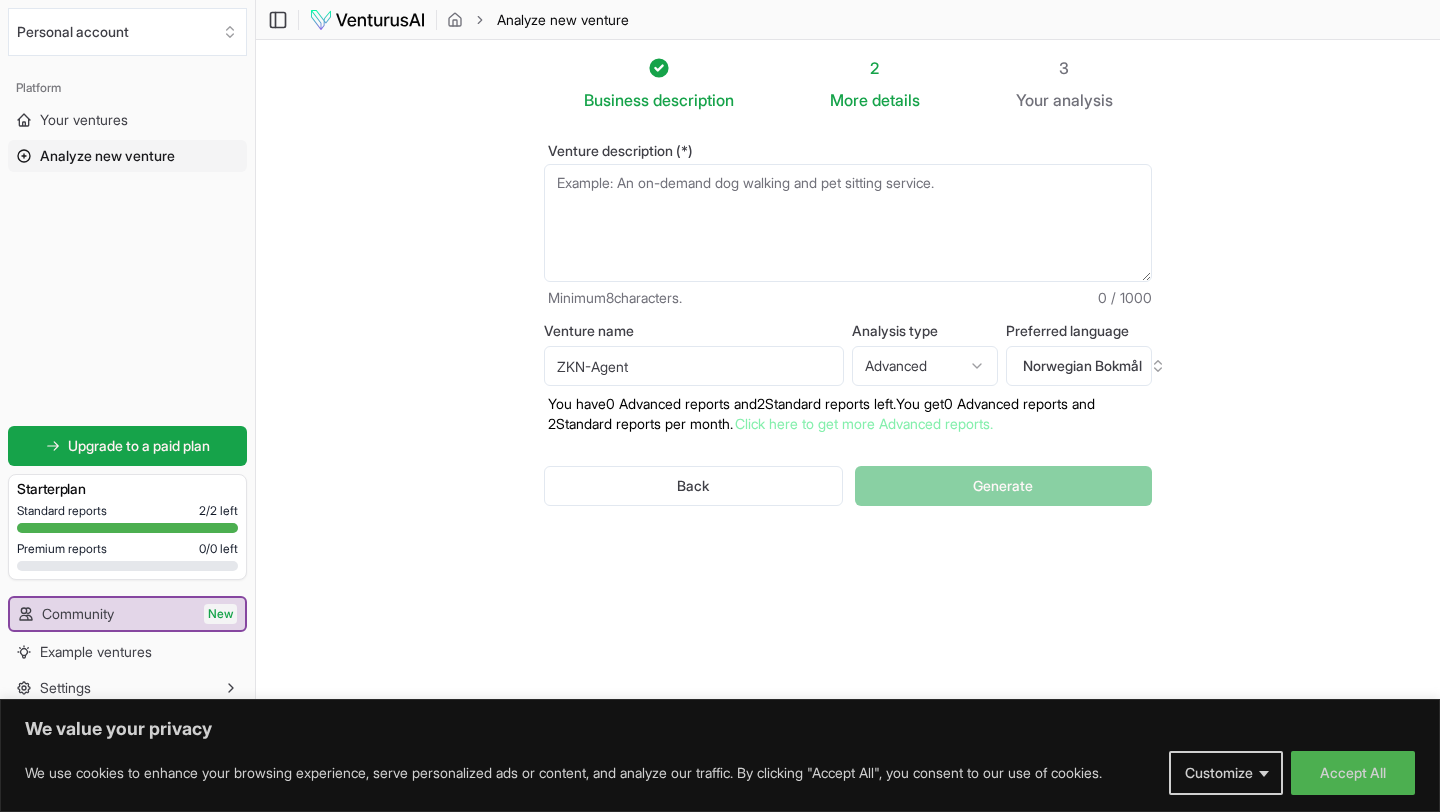 click on "Venture description (*)" at bounding box center [848, 223] 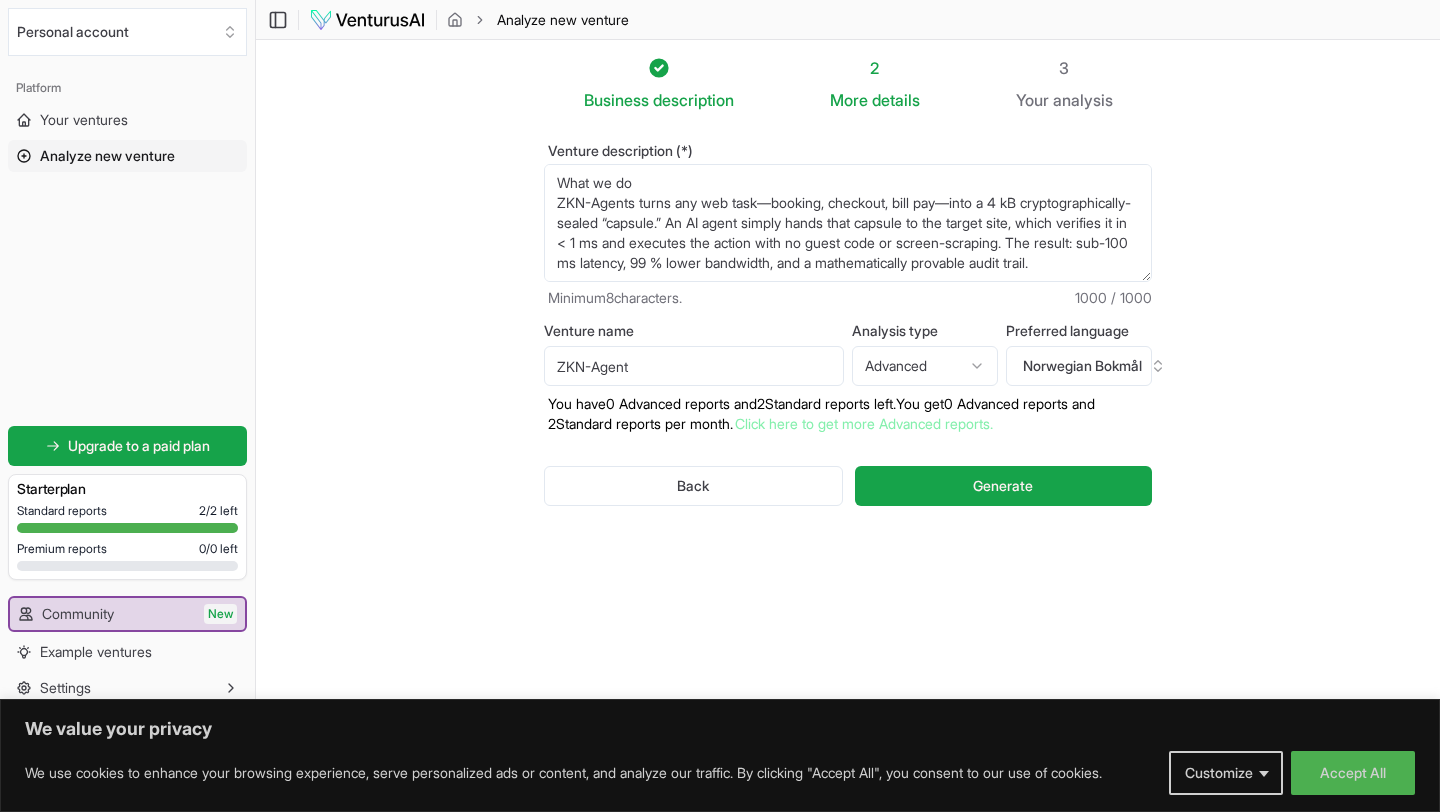 scroll, scrollTop: 260, scrollLeft: 0, axis: vertical 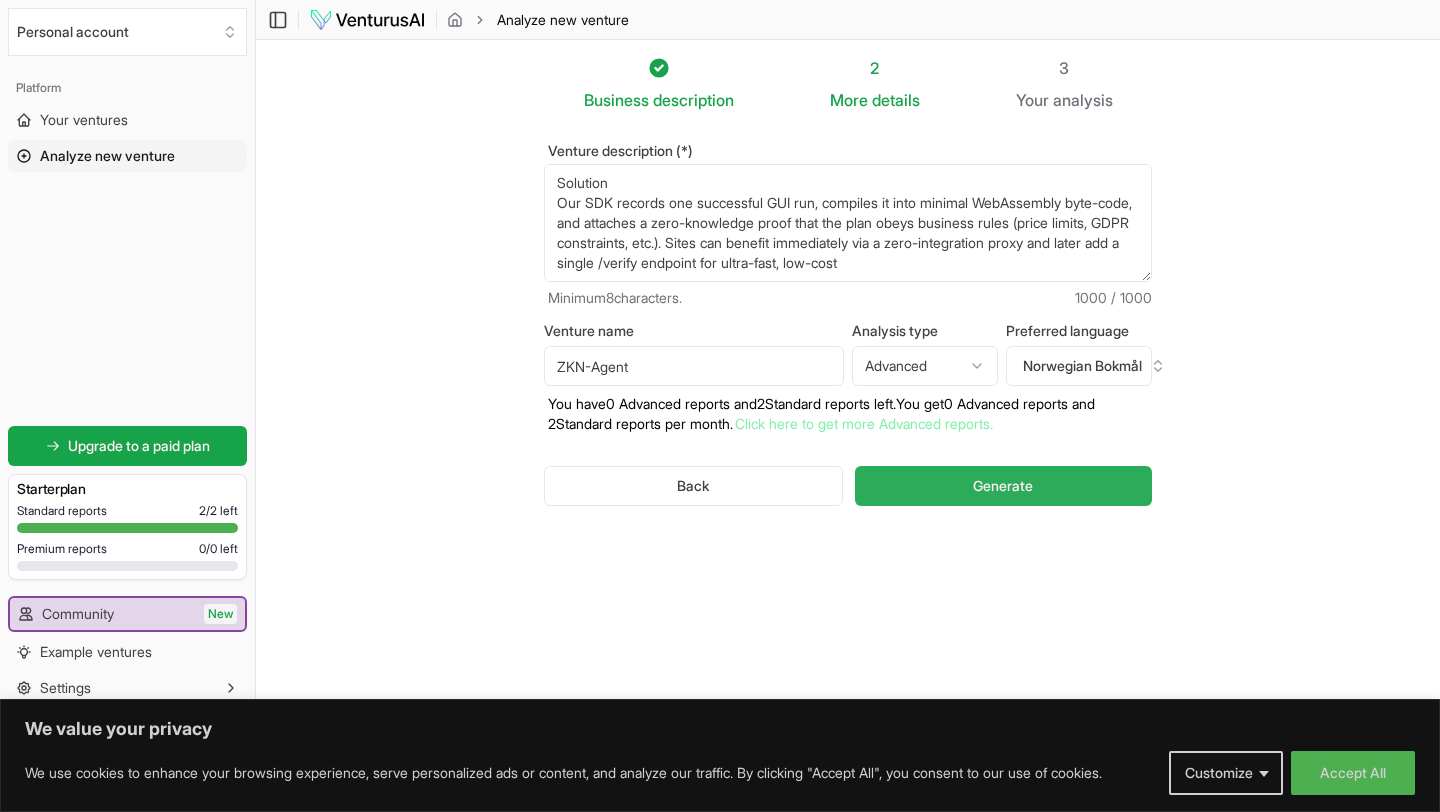 type on "What we do
ZKN-Agents turns any web task—booking, checkout, bill pay—into a 4 kB cryptographically-sealed “capsule.” An AI agent simply hands that capsule to the target site, which verifies it in < 1 ms and executes the action with no guest code or screen-scraping. The result: sub-100 ms latency, 99 % lower bandwidth, and a mathematically provable audit trail.
Problem
Headless browsers and RPA scripts still power most AI automations. They burn seconds of user wait time, megabytes of traffic, and break whenever the page layout shifts. Only 5 % of the web exposes purpose-built APIs, leaving a long-tail of sites that are expensive and brittle for agents to use.
Solution
Our SDK records one successful GUI run, compiles it into minimal WebAssembly byte-code, and attaches a zero-knowledge proof that the plan obeys business rules (price limits, GDPR constraints, etc.). Sites can benefit immediately via a zero-integration proxy and later add a single /verify endpoint for ultra-fast, low-cost" 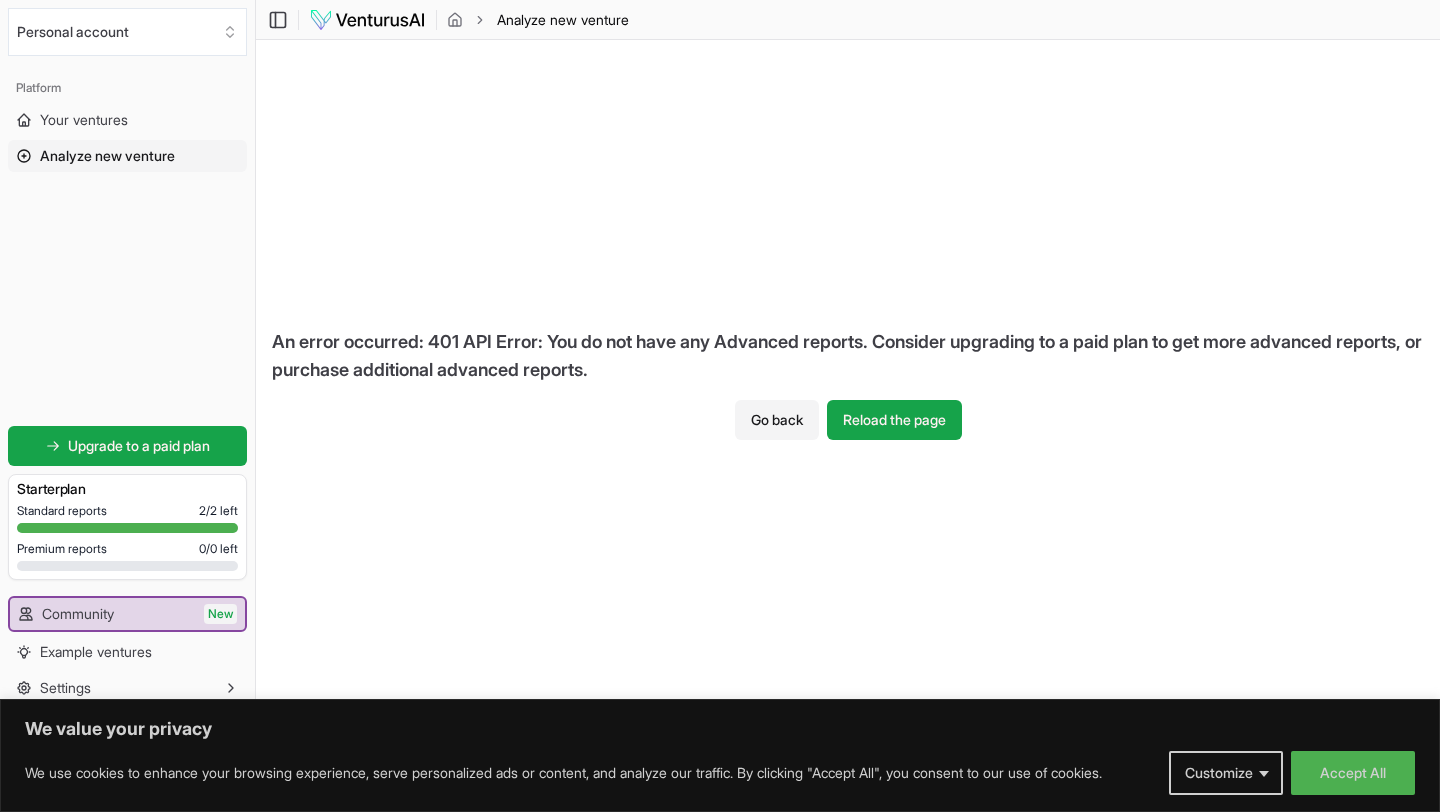 click on "Reload the page" at bounding box center (894, 420) 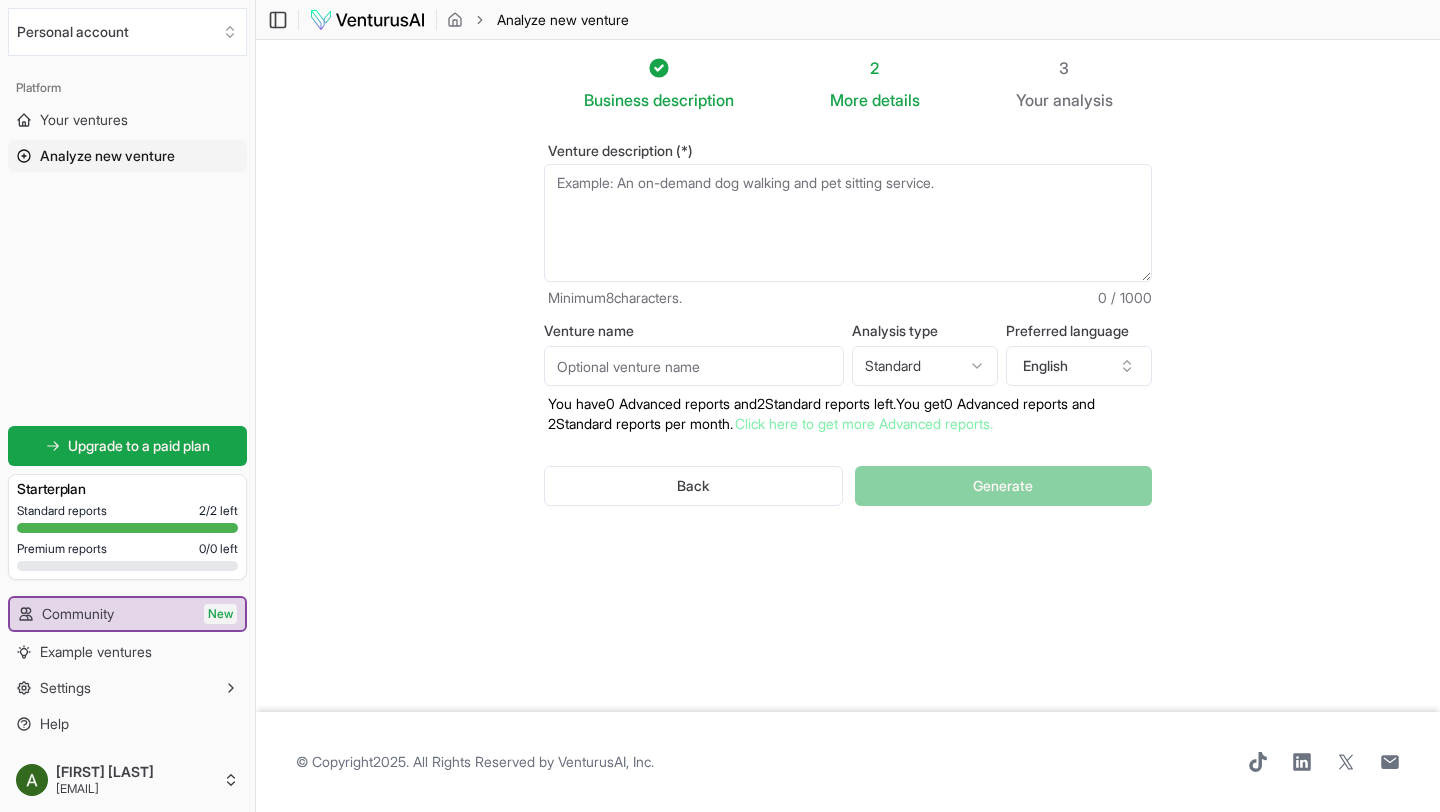 scroll, scrollTop: 0, scrollLeft: 0, axis: both 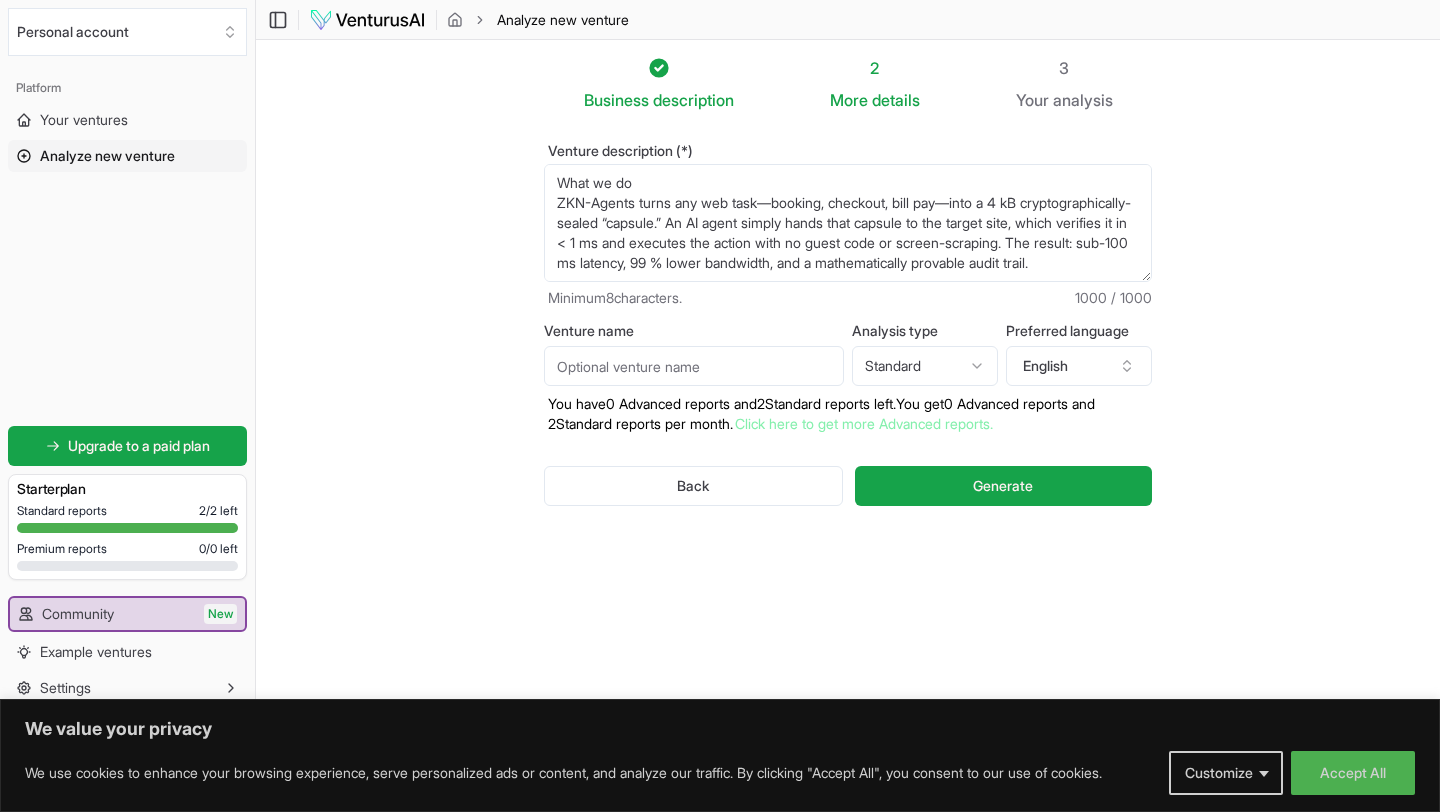 type on "What we do
ZKN-Agents turns any web task—booking, checkout, bill pay—into a 4 kB cryptographically-sealed “capsule.” An AI agent simply hands that capsule to the target site, which verifies it in < 1 ms and executes the action with no guest code or screen-scraping. The result: sub-100 ms latency, 99 % lower bandwidth, and a mathematically provable audit trail.
Problem
Headless browsers and RPA scripts still power most AI automations. They burn seconds of user wait time, megabytes of traffic, and break whenever the page layout shifts. Only 5 % of the web exposes purpose-built APIs, leaving a long-tail of sites that are expensive and brittle for agents to use.
Solution
Our SDK records one successful GUI run, compiles it into minimal WebAssembly byte-code, and attaches a zero-knowledge proof that the plan obeys business rules (price limits, GDPR constraints, etc.). Sites can benefit immediately via a zero-integration proxy and later add a single /verify endpoint for ultra-fast, low-cost" 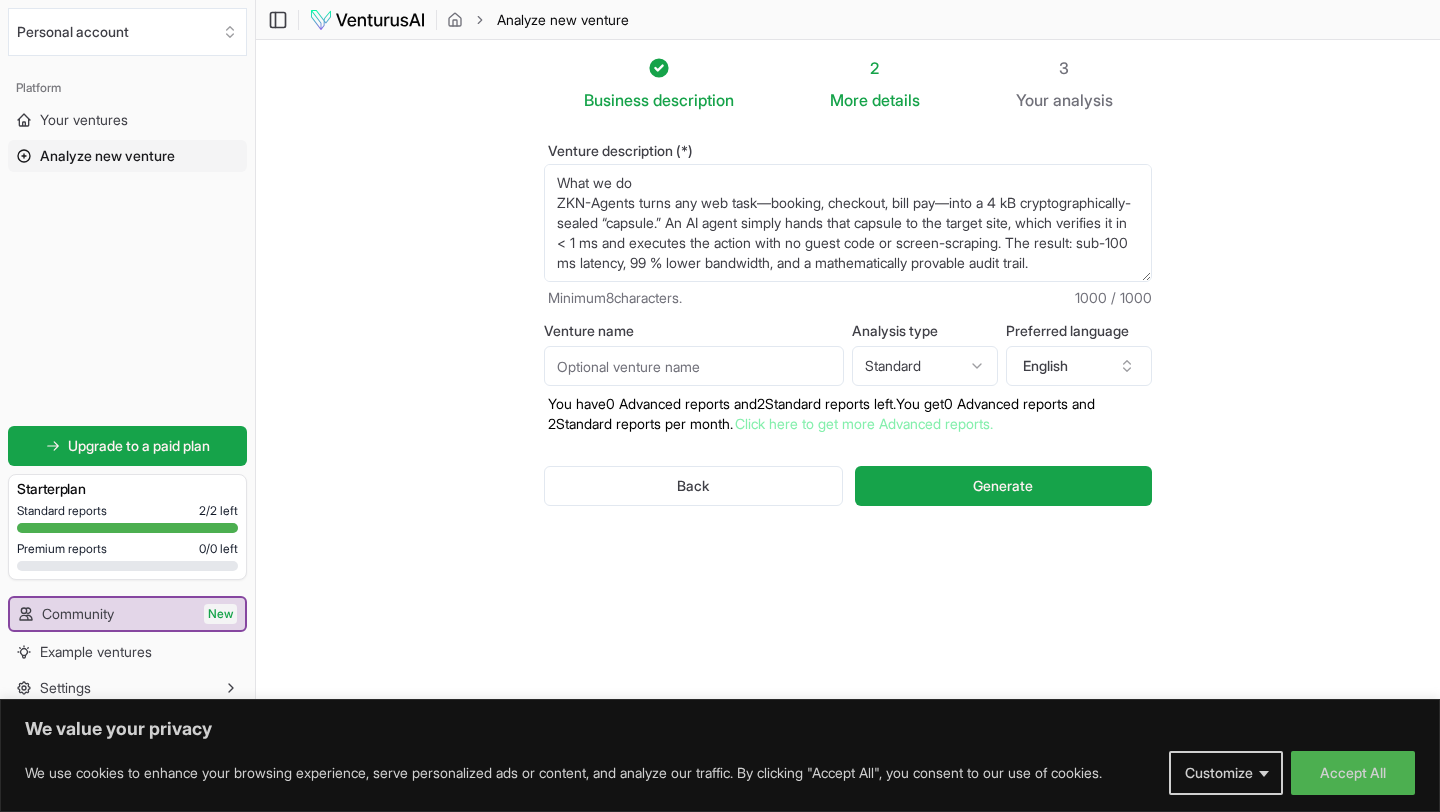 type on "ZKN-Agent" 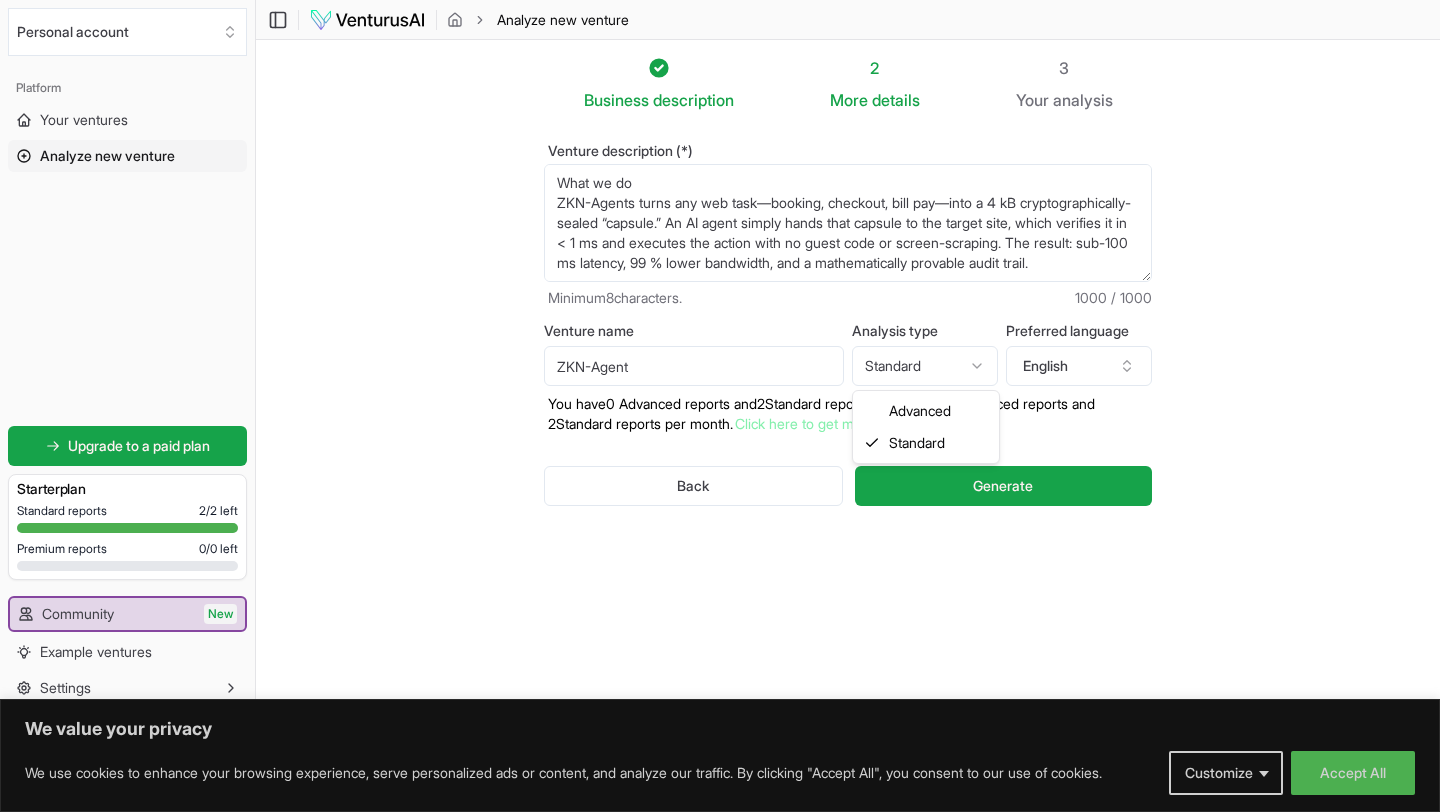 click on "We value your privacy We use cookies to enhance your browsing experience, serve personalized ads or content, and analyze our traffic. By clicking "Accept All", you consent to our use of cookies. Customize    Accept All Customize Consent Preferences   We use cookies to help you navigate efficiently and perform certain functions. You will find detailed information about all cookies under each consent category below. The cookies that are categorized as "Necessary" are stored on your browser as they are essential for enabling the basic functionalities of the site. ...  Show more Necessary Always Active Necessary cookies are required to enable the basic features of this site, such as providing secure log-in or adjusting your consent preferences. These cookies do not store any personally identifiable data. Cookie cookieyes-consent Duration 1 year Description Cookie __cf_bm Duration 1 hour Description This cookie, set by Cloudflare, is used to support Cloudflare Bot Management.  Cookie _cfuvid Duration session lidc" at bounding box center [720, 406] 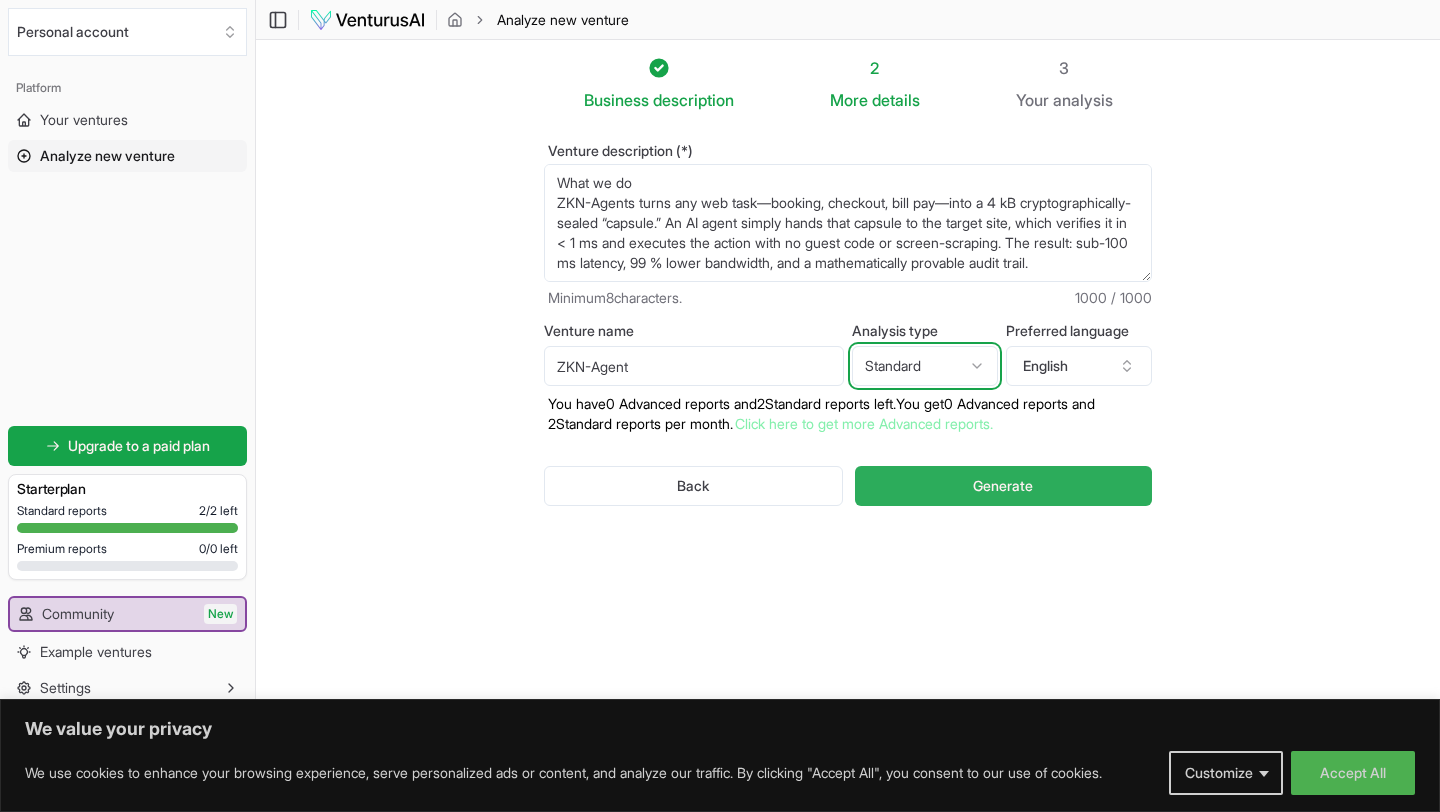 click on "We value your privacy We use cookies to enhance your browsing experience, serve personalized ads or content, and analyze our traffic. By clicking "Accept All", you consent to our use of cookies. Customize    Accept All Customize Consent Preferences   We use cookies to help you navigate efficiently and perform certain functions. You will find detailed information about all cookies under each consent category below. The cookies that are categorized as "Necessary" are stored on your browser as they are essential for enabling the basic functionalities of the site. ...  Show more Necessary Always Active Necessary cookies are required to enable the basic features of this site, such as providing secure log-in or adjusting your consent preferences. These cookies do not store any personally identifiable data. Cookie cookieyes-consent Duration 1 year Description Cookie __cf_bm Duration 1 hour Description This cookie, set by Cloudflare, is used to support Cloudflare Bot Management.  Cookie _cfuvid Duration session lidc" at bounding box center [720, 406] 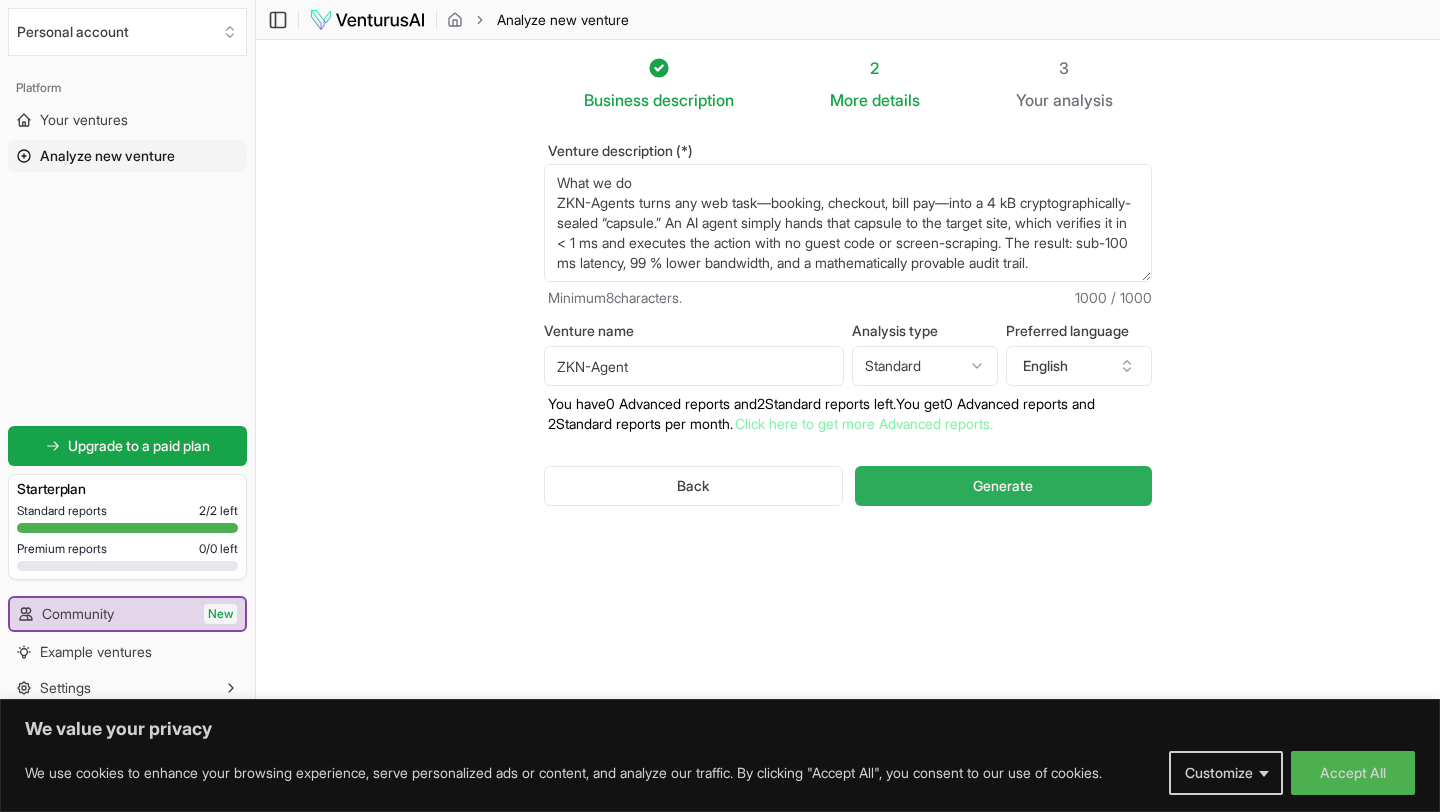 click on "Generate" at bounding box center (1003, 486) 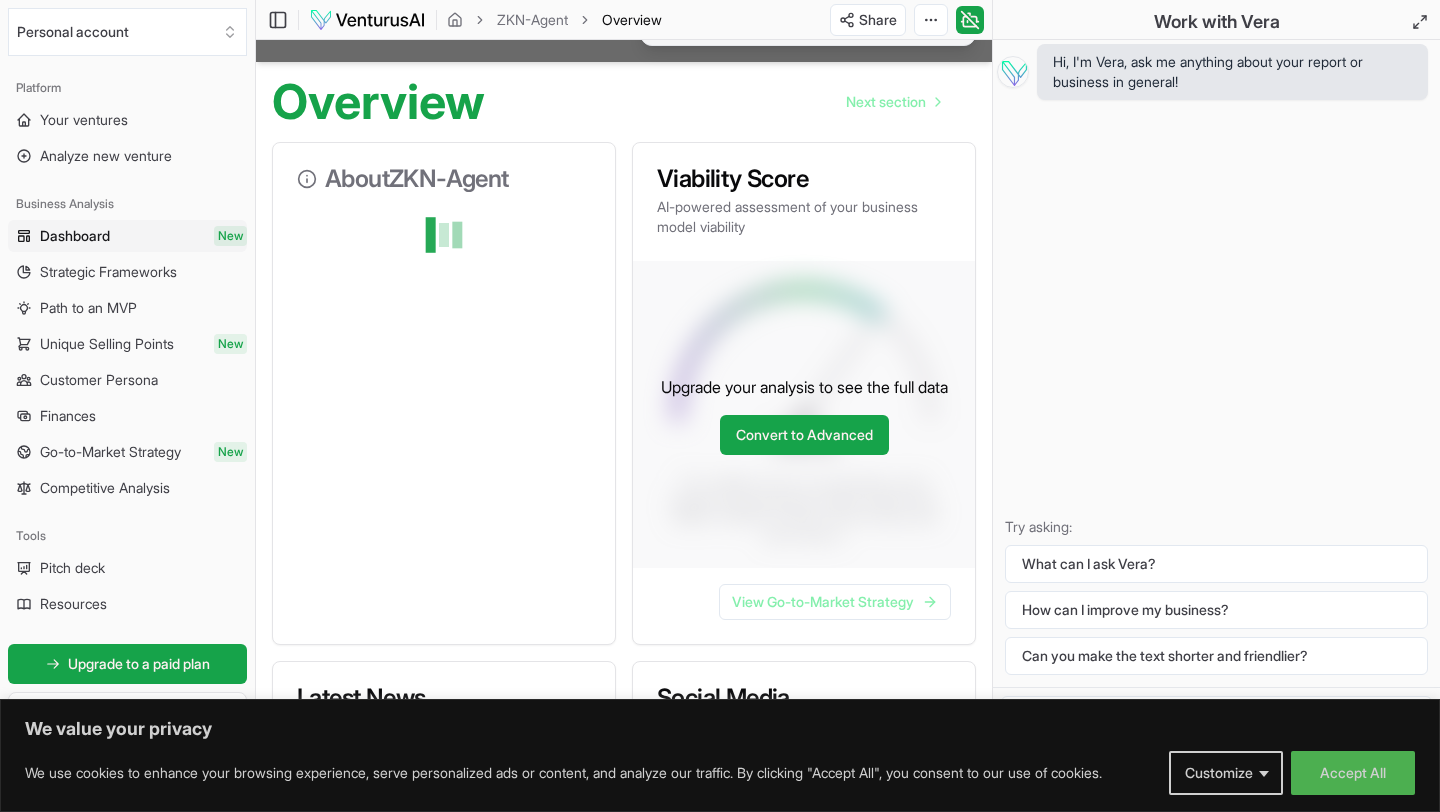 scroll, scrollTop: 184, scrollLeft: 0, axis: vertical 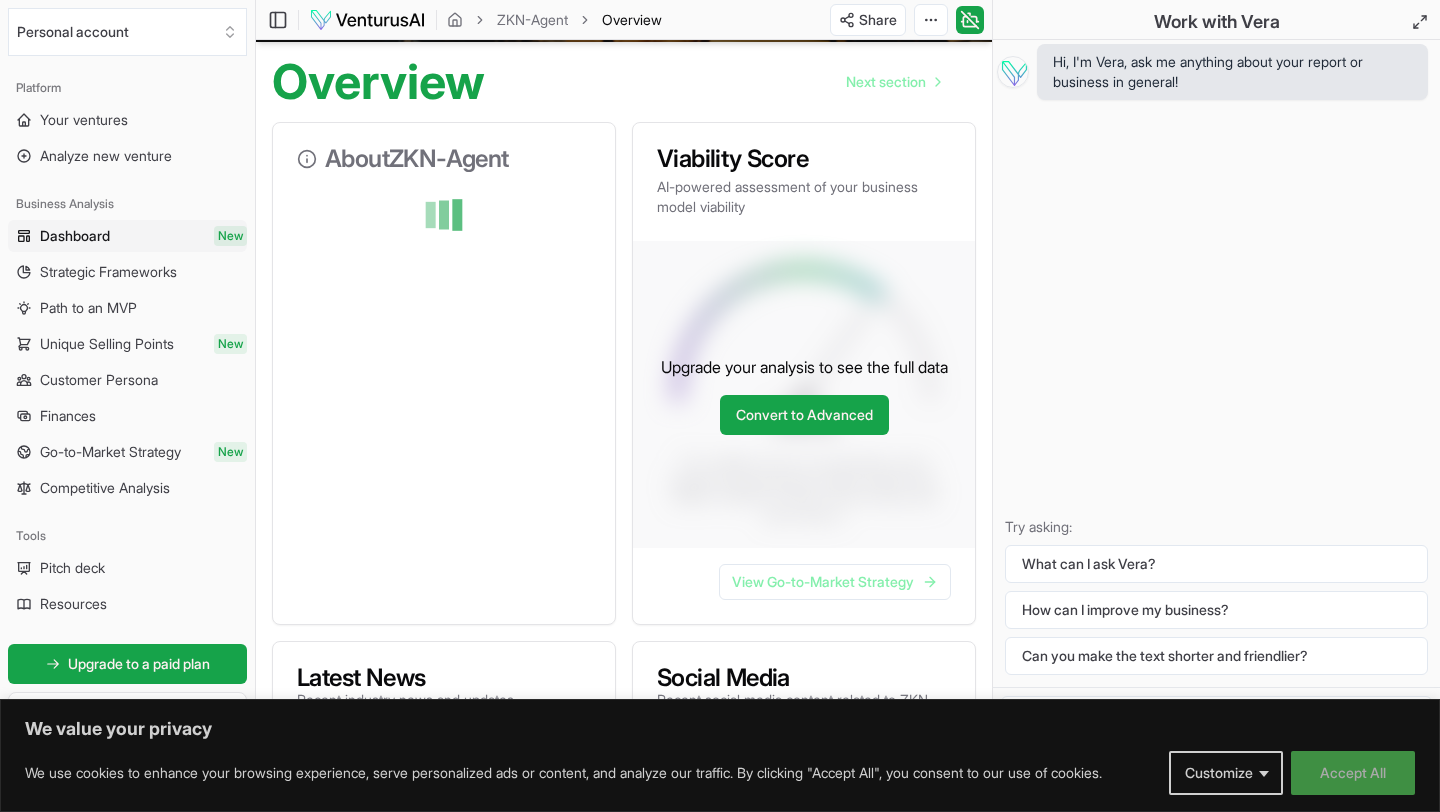 click on "Accept All" at bounding box center (1353, 773) 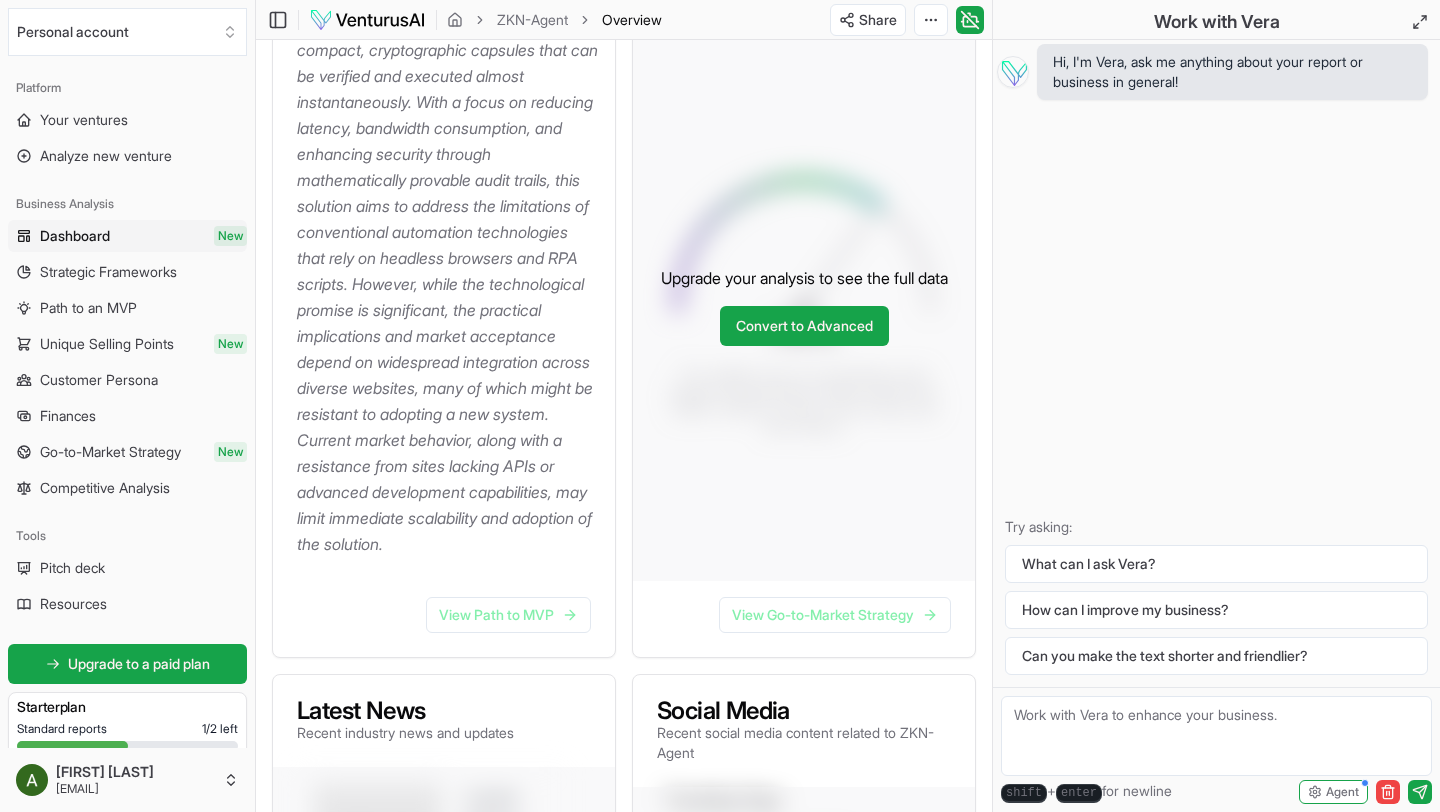 scroll, scrollTop: 332, scrollLeft: 0, axis: vertical 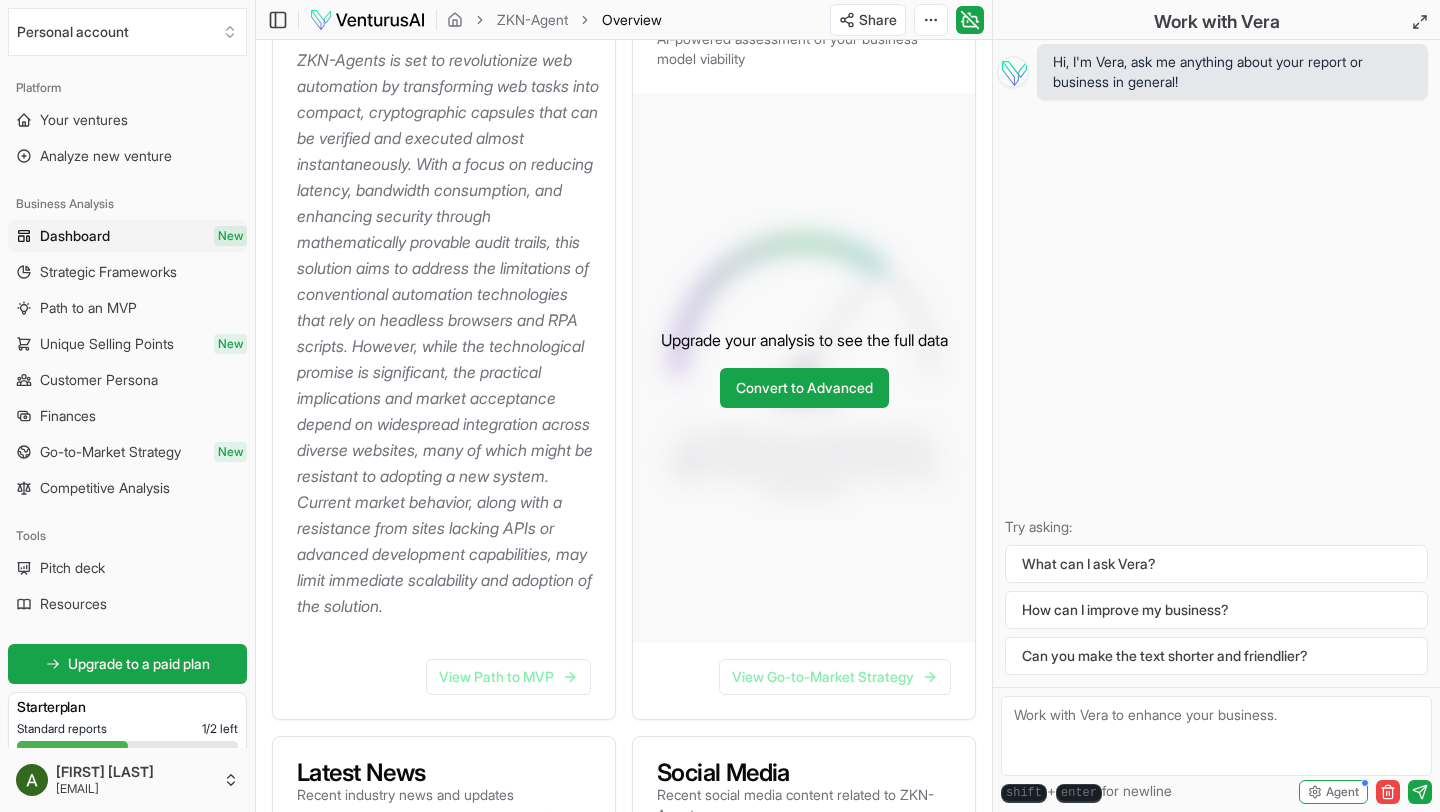 click at bounding box center [1216, 736] 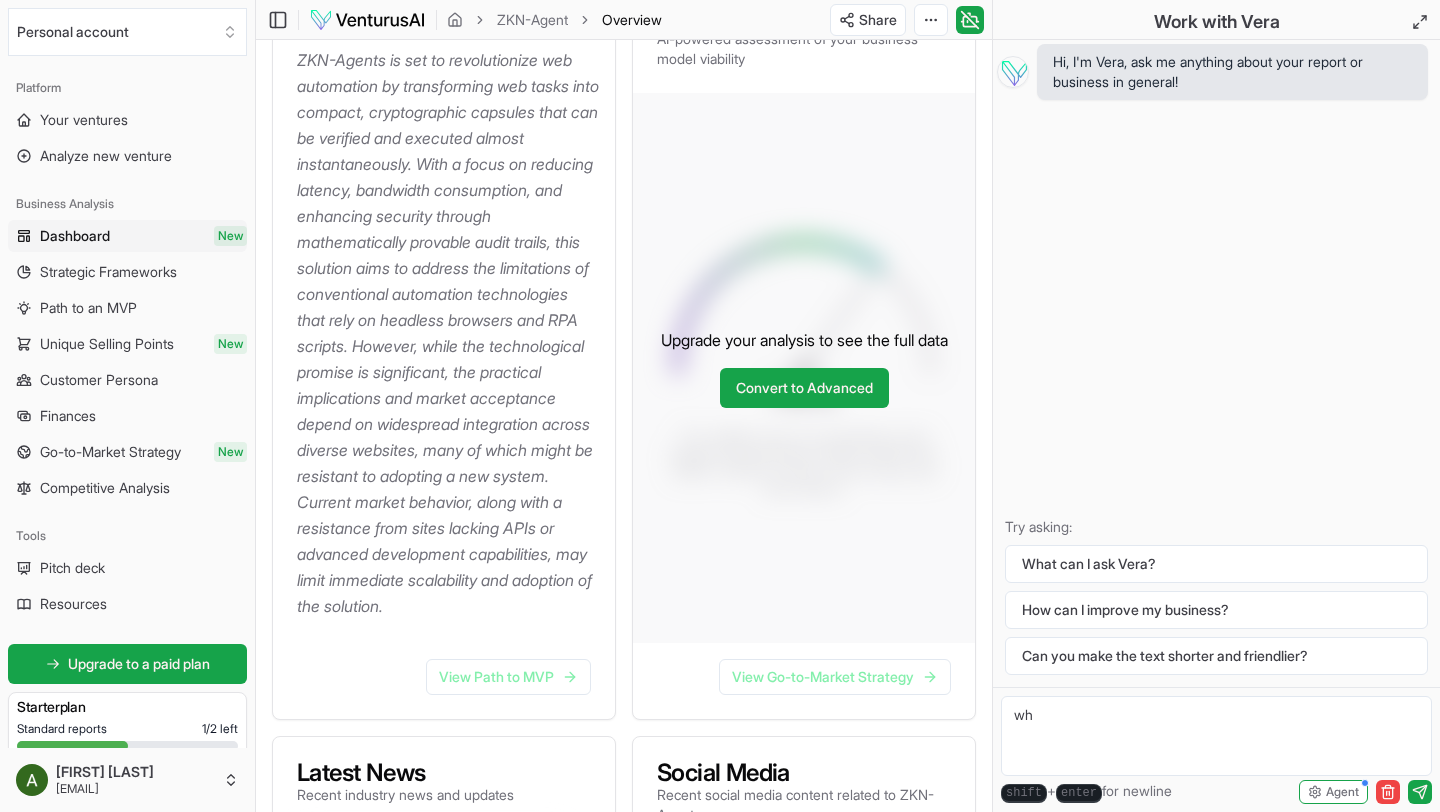 type on "w" 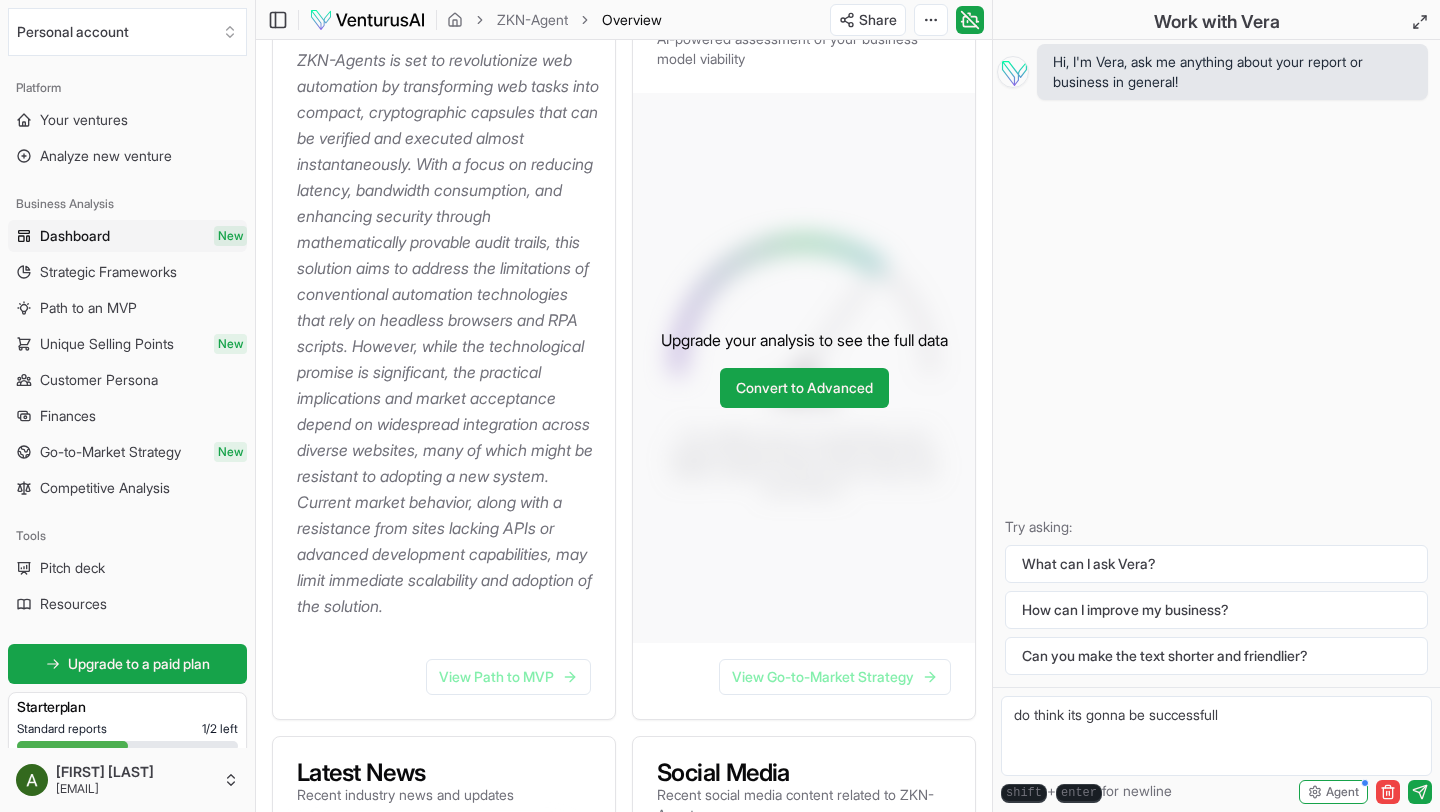 type on "do think its gonna be successfull" 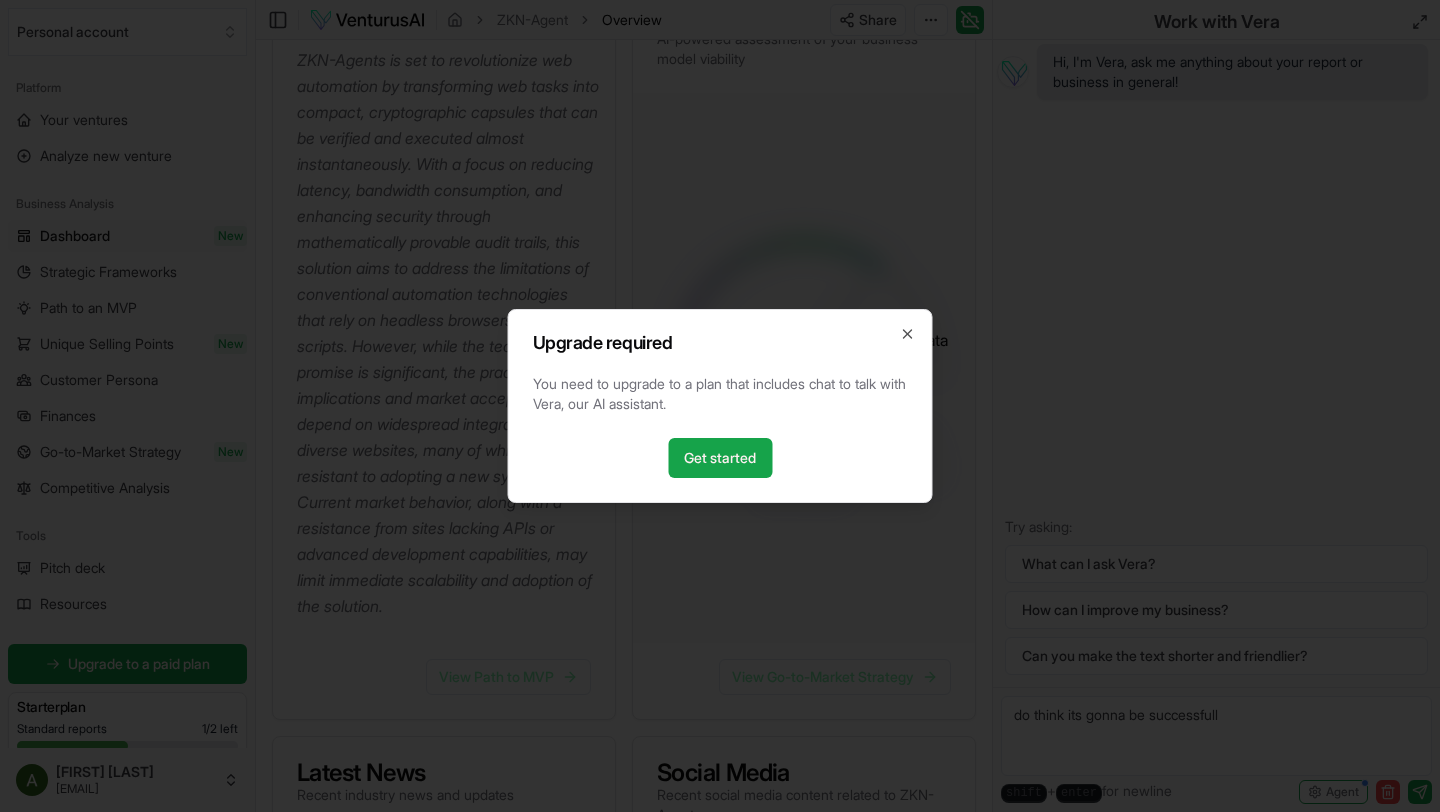 type 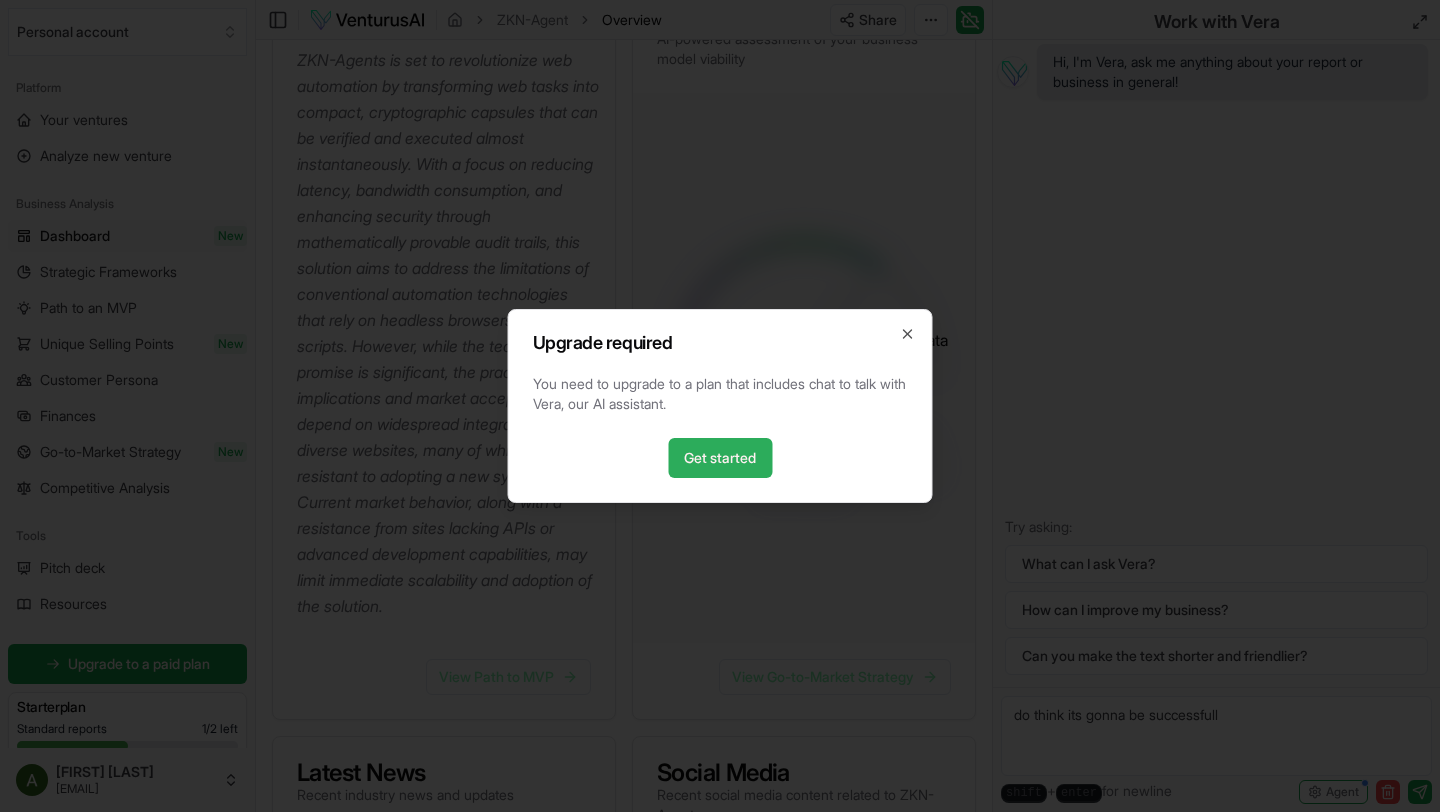 click on "Get started" at bounding box center (720, 458) 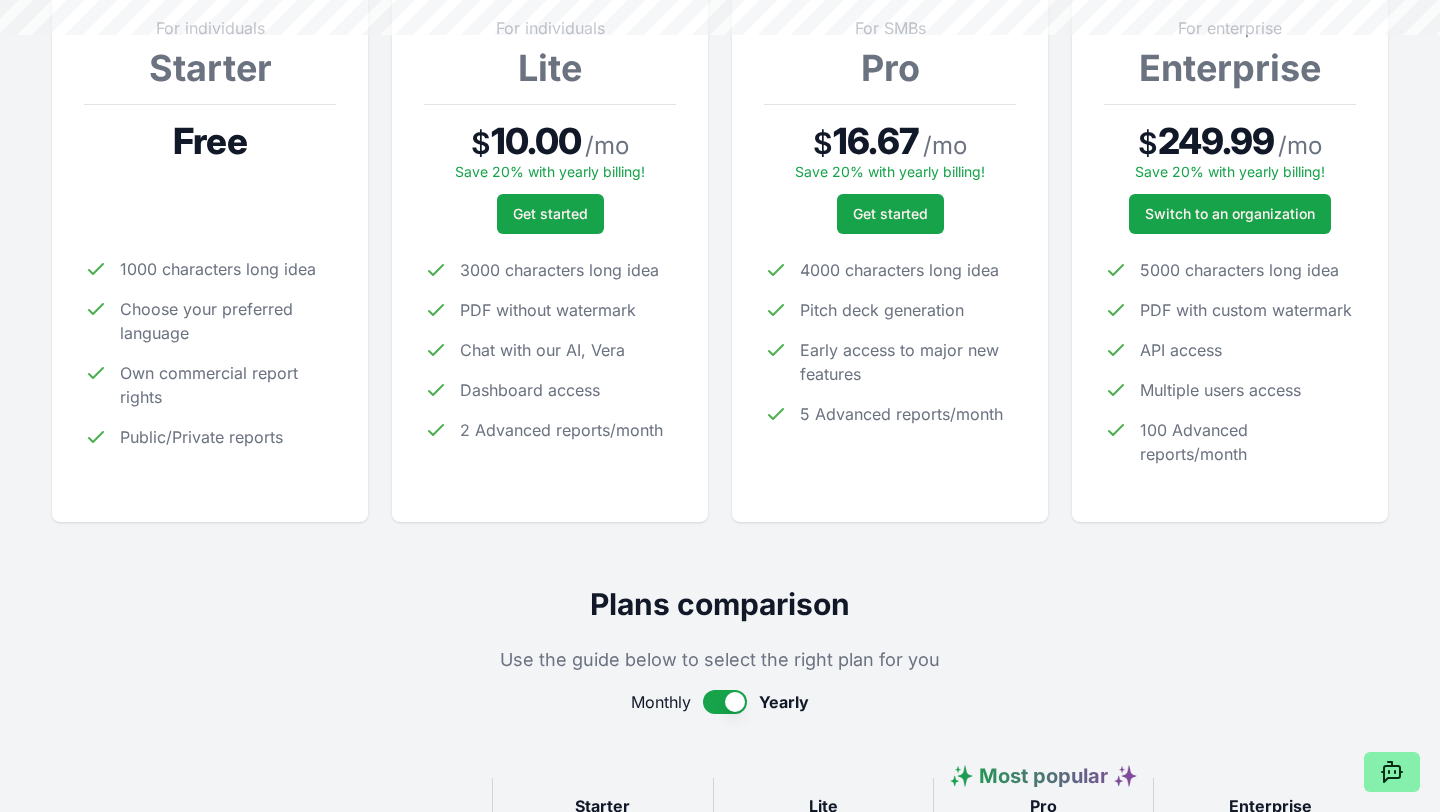 scroll, scrollTop: 0, scrollLeft: 0, axis: both 